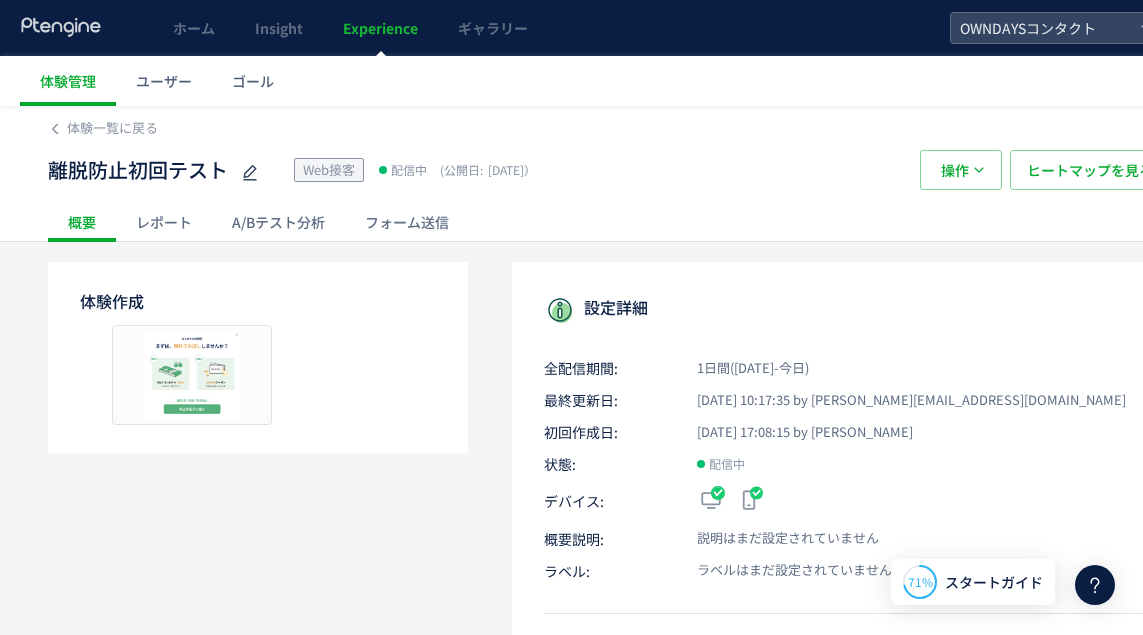 scroll, scrollTop: 0, scrollLeft: 0, axis: both 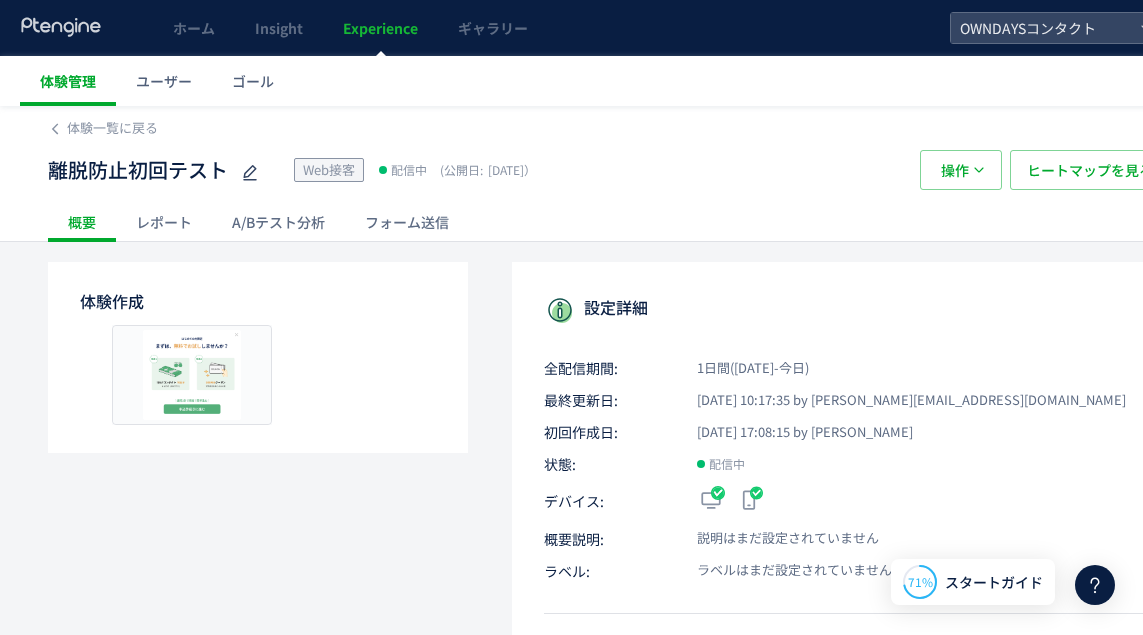 click on "体験管理" at bounding box center [68, 81] 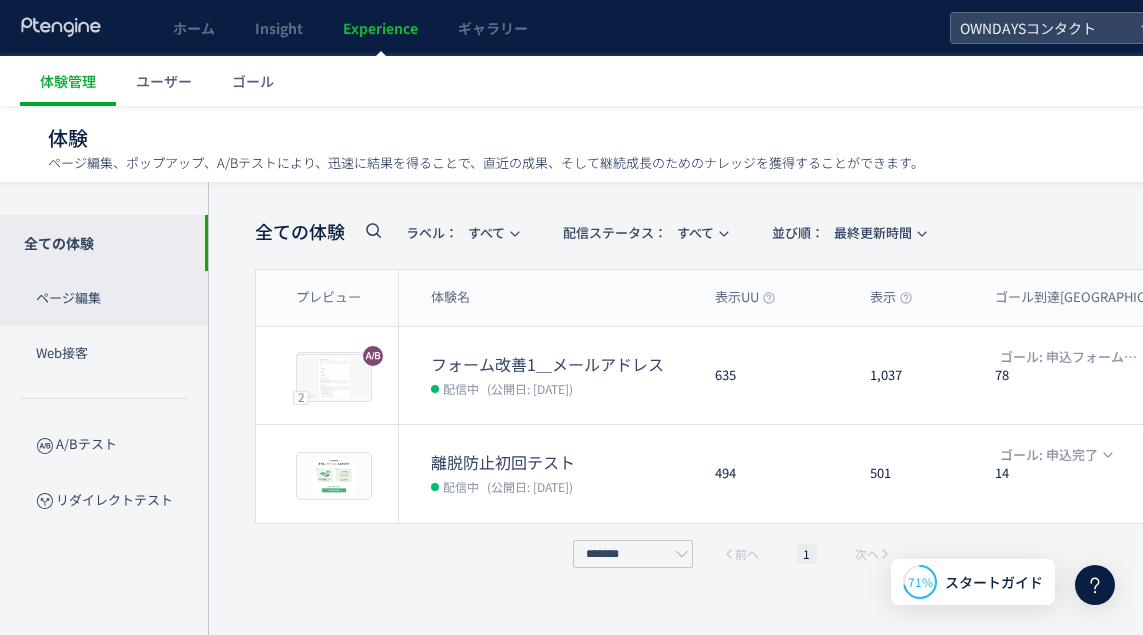 click on "ページ編集" at bounding box center (104, 298) 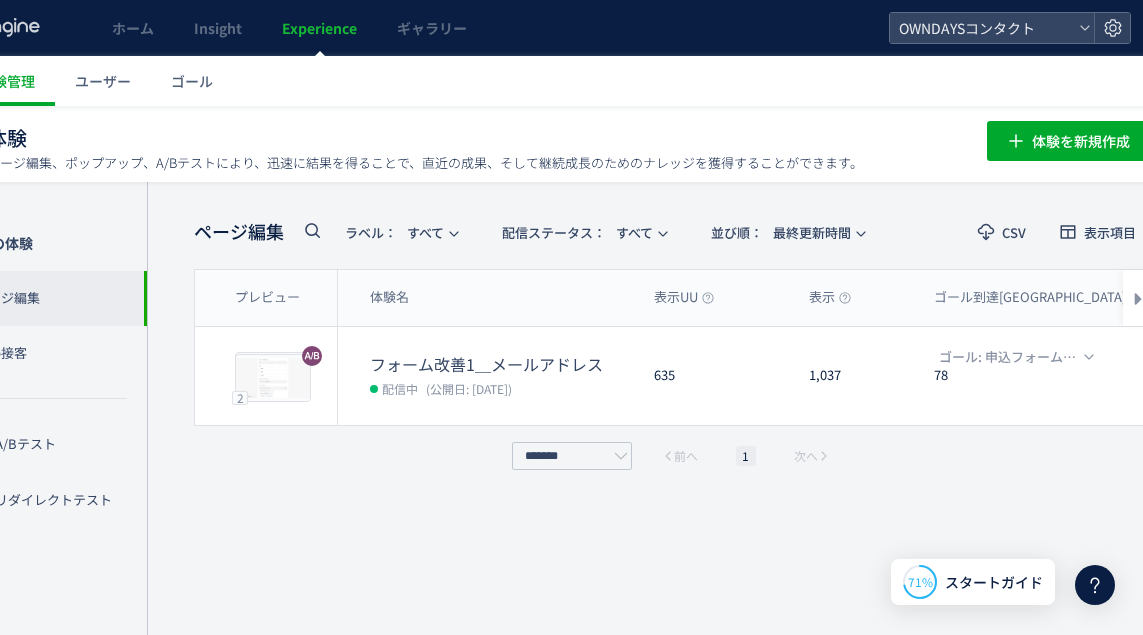 scroll, scrollTop: 0, scrollLeft: 0, axis: both 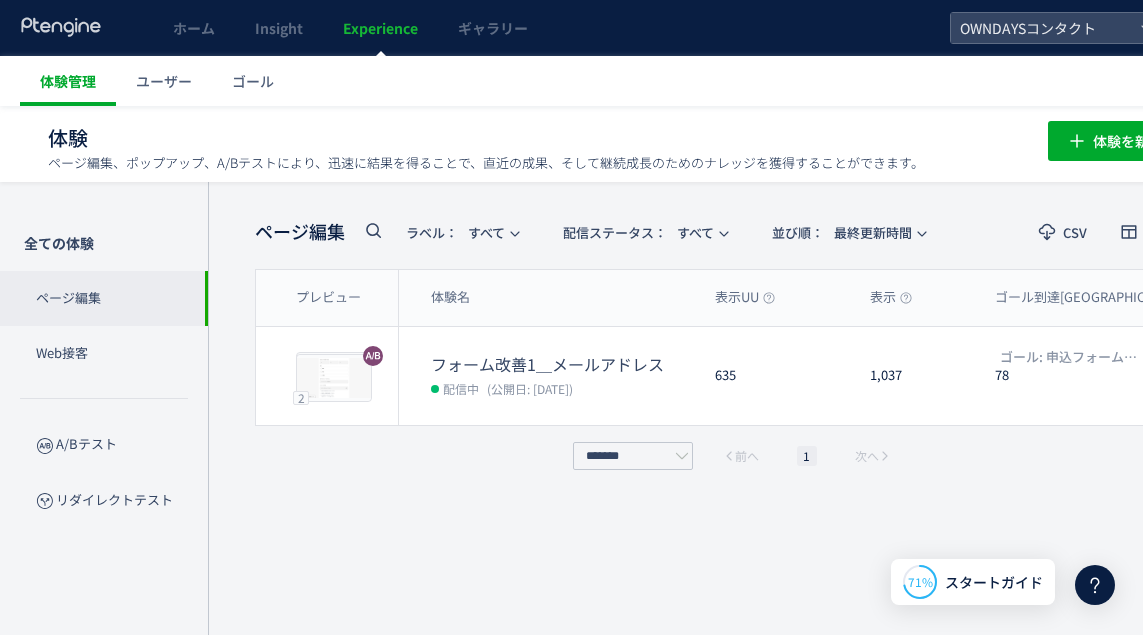click on "体験管理" at bounding box center [68, 81] 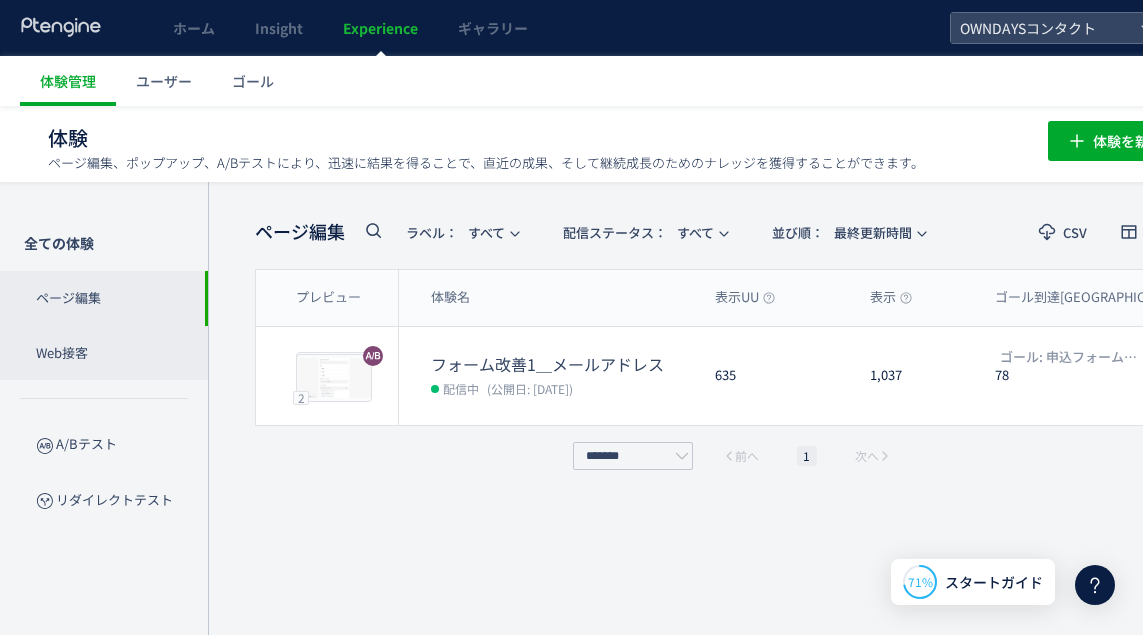 click on "Web接客" at bounding box center [104, 353] 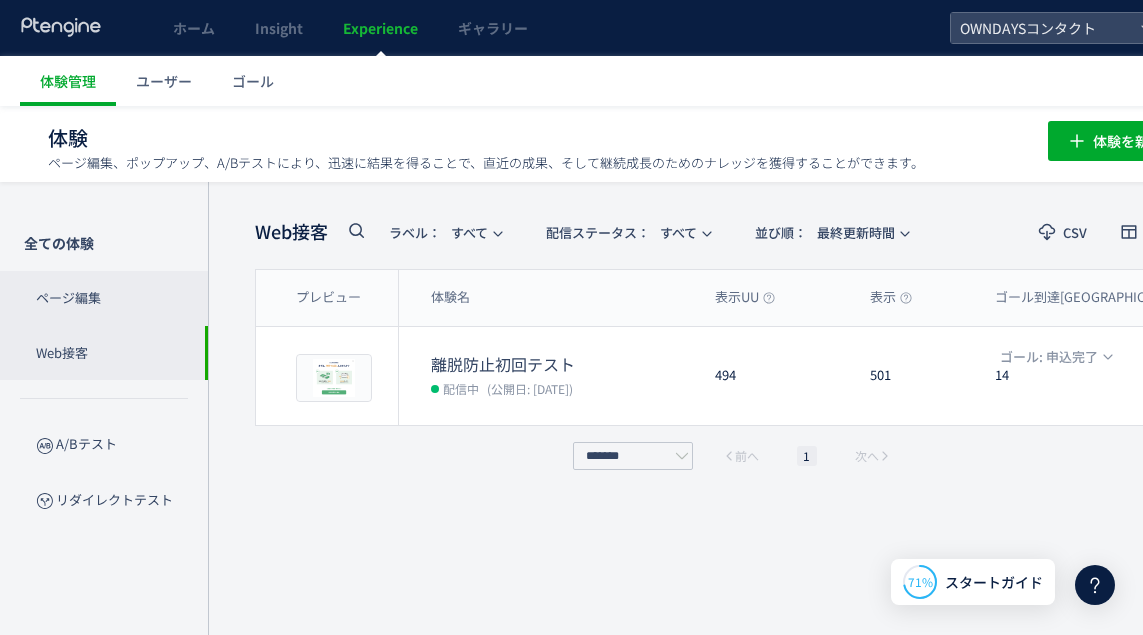 click on "ページ編集" at bounding box center [104, 298] 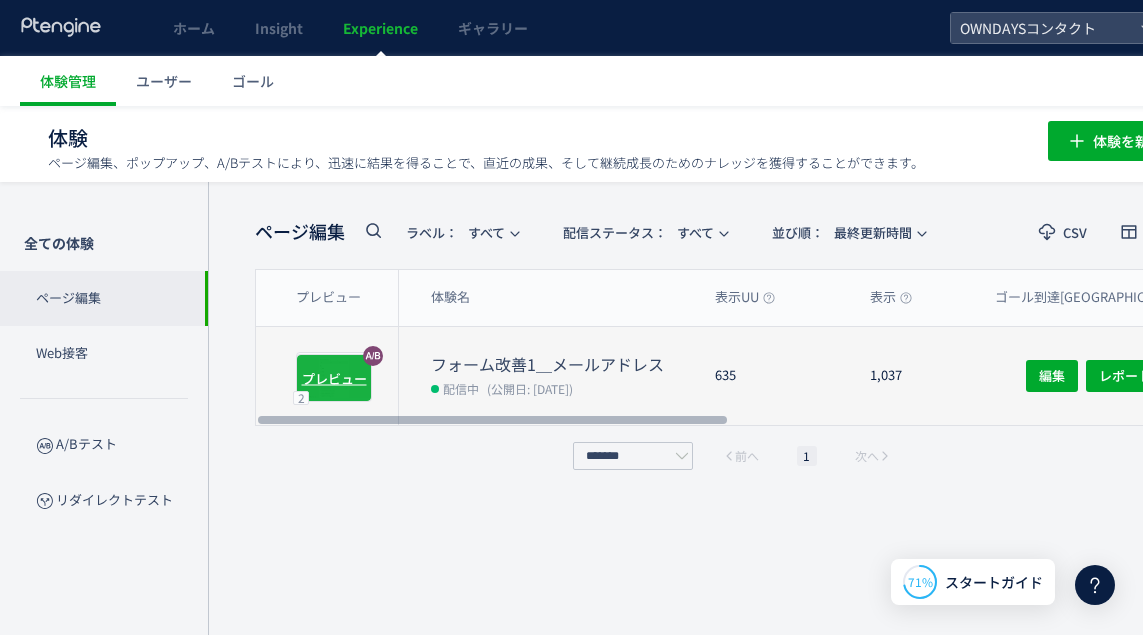 click on "プレビュー" at bounding box center (334, 377) 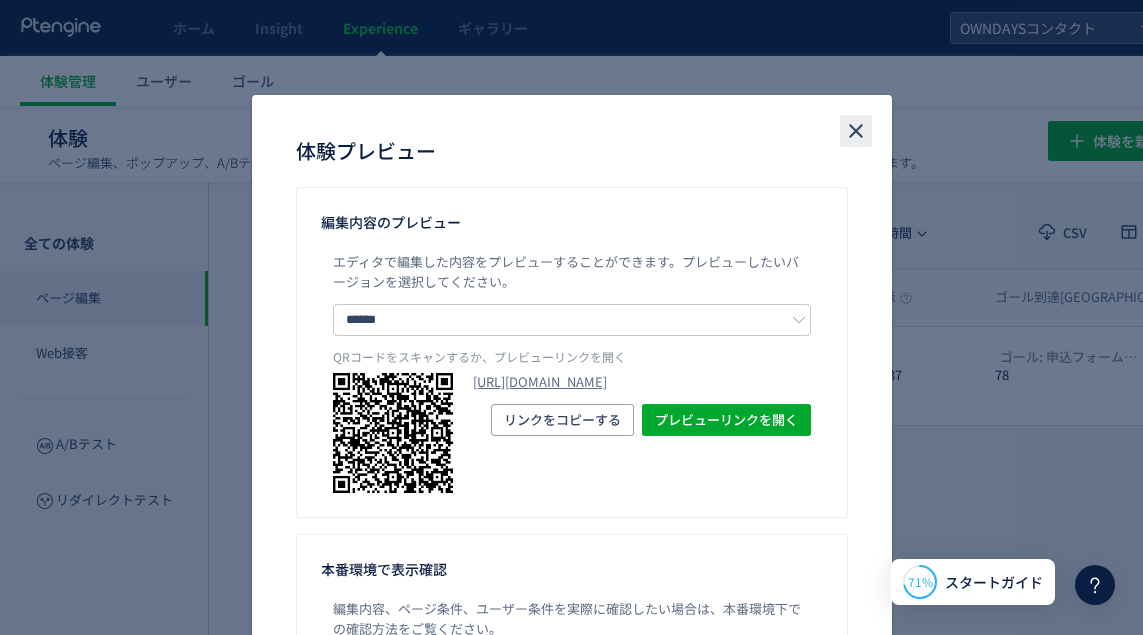 click 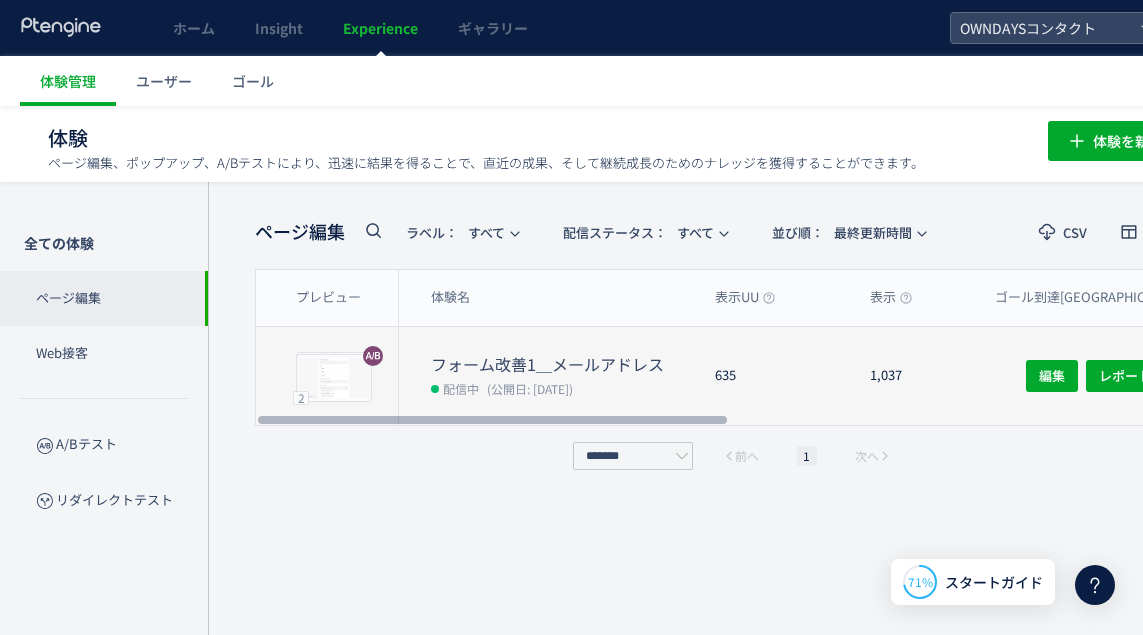 click on "フォーム改善1＿メールアドレス" at bounding box center [565, 364] 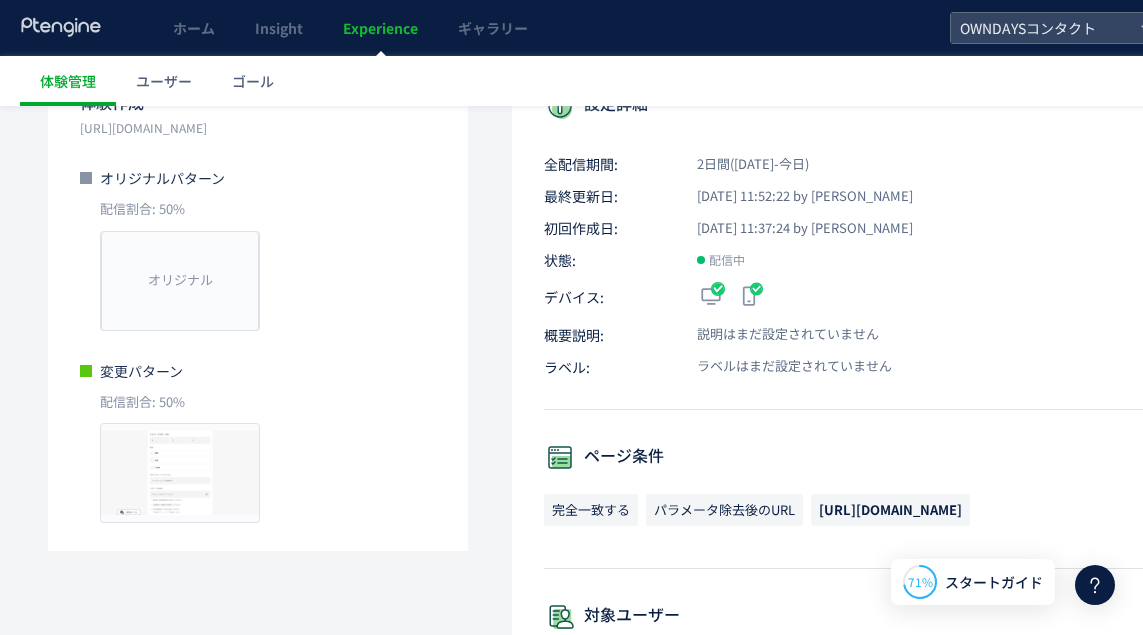scroll, scrollTop: 203, scrollLeft: 0, axis: vertical 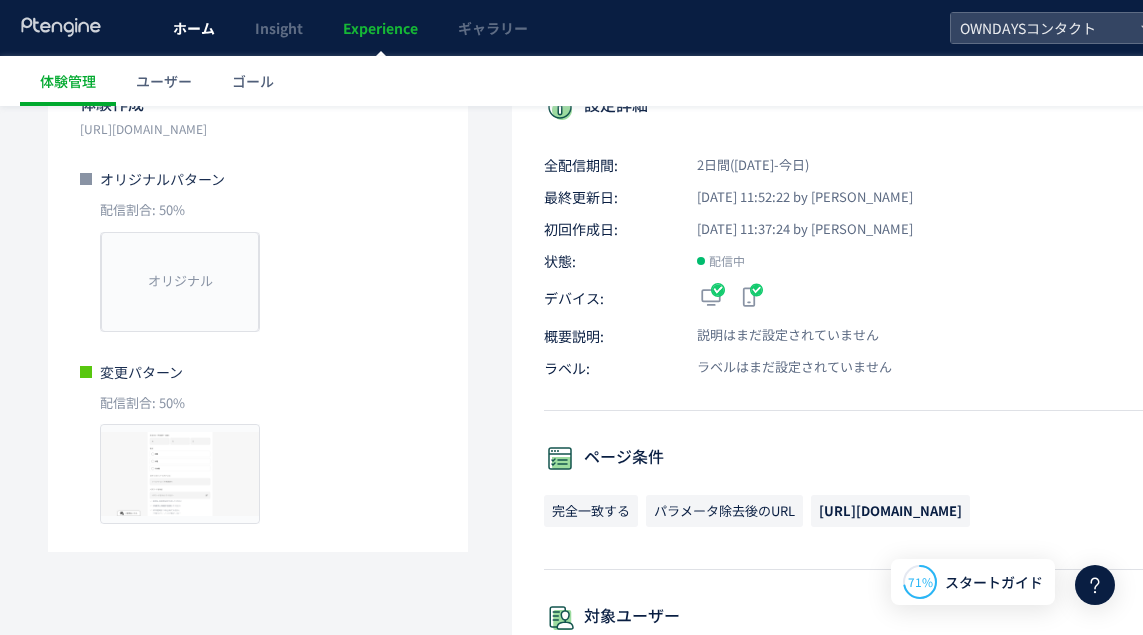 click on "ホーム" at bounding box center (194, 28) 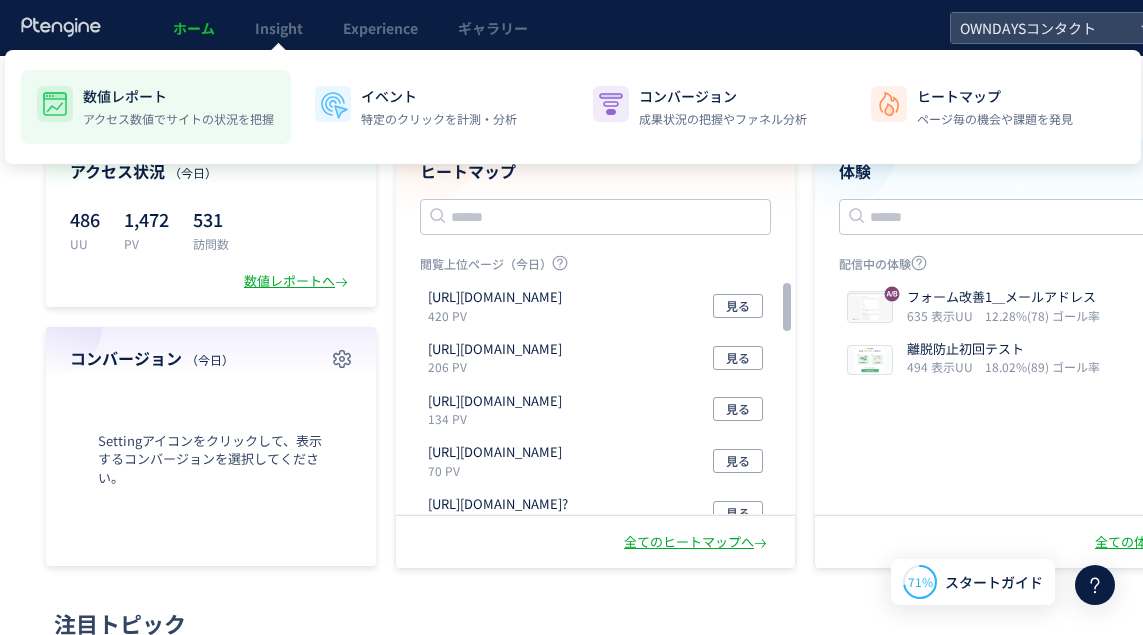 click on "数値レポート" at bounding box center [178, 96] 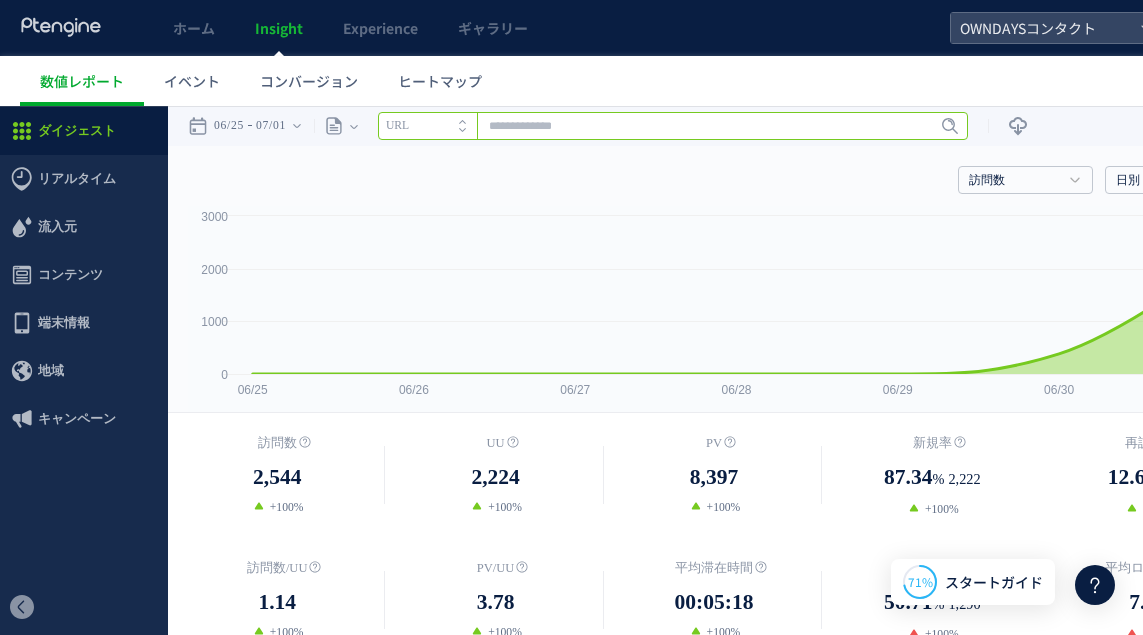click at bounding box center [673, 126] 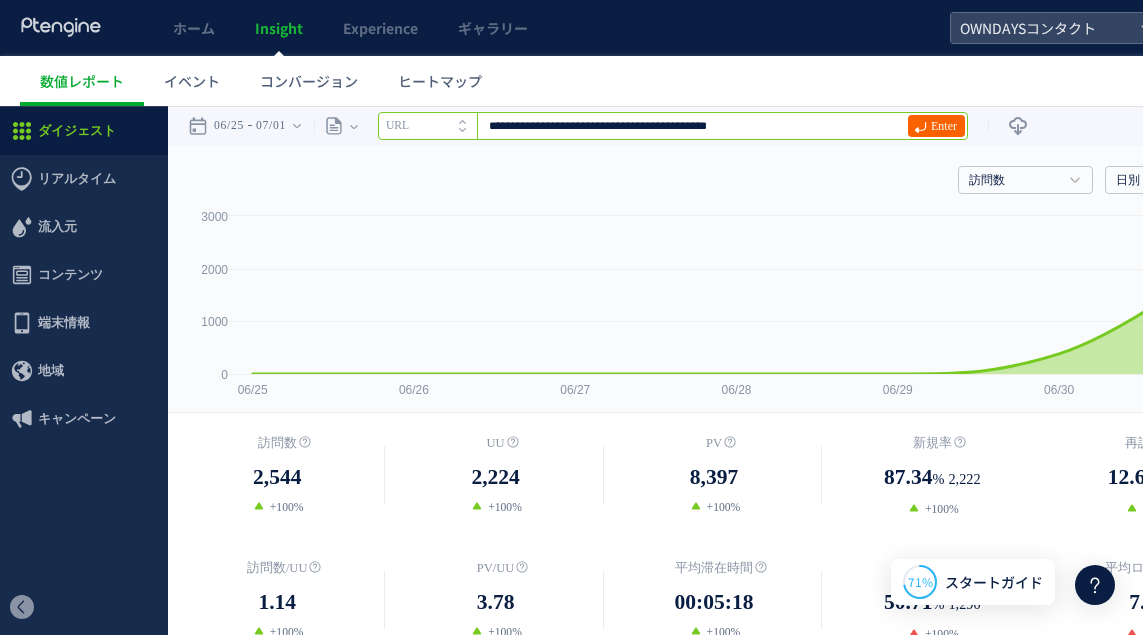 type on "**********" 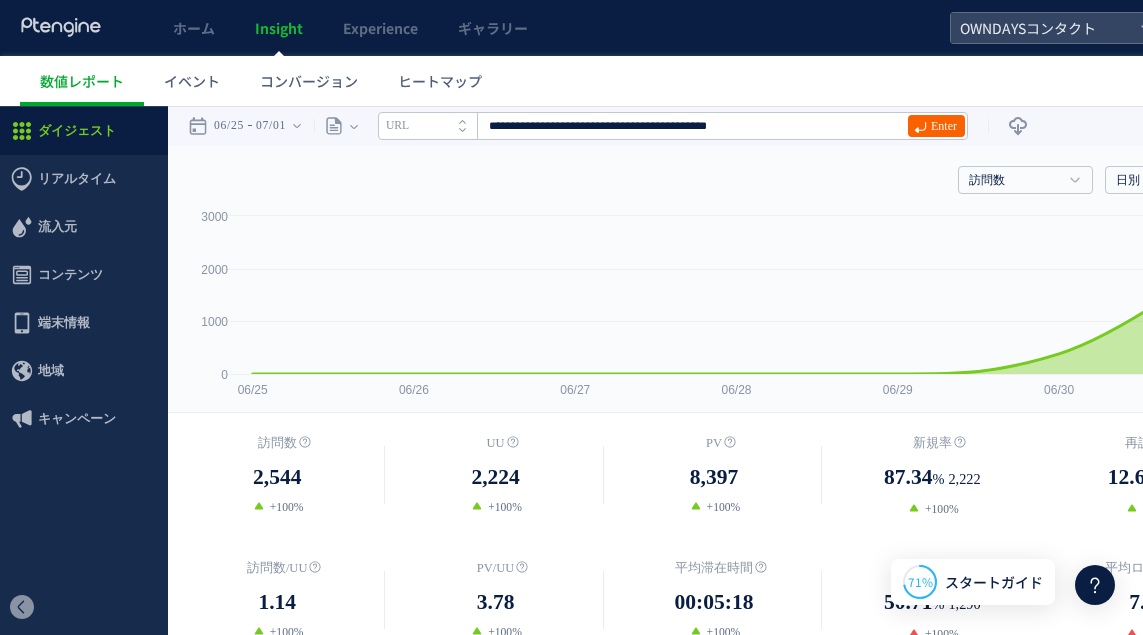 click on "Enter" at bounding box center [944, 126] 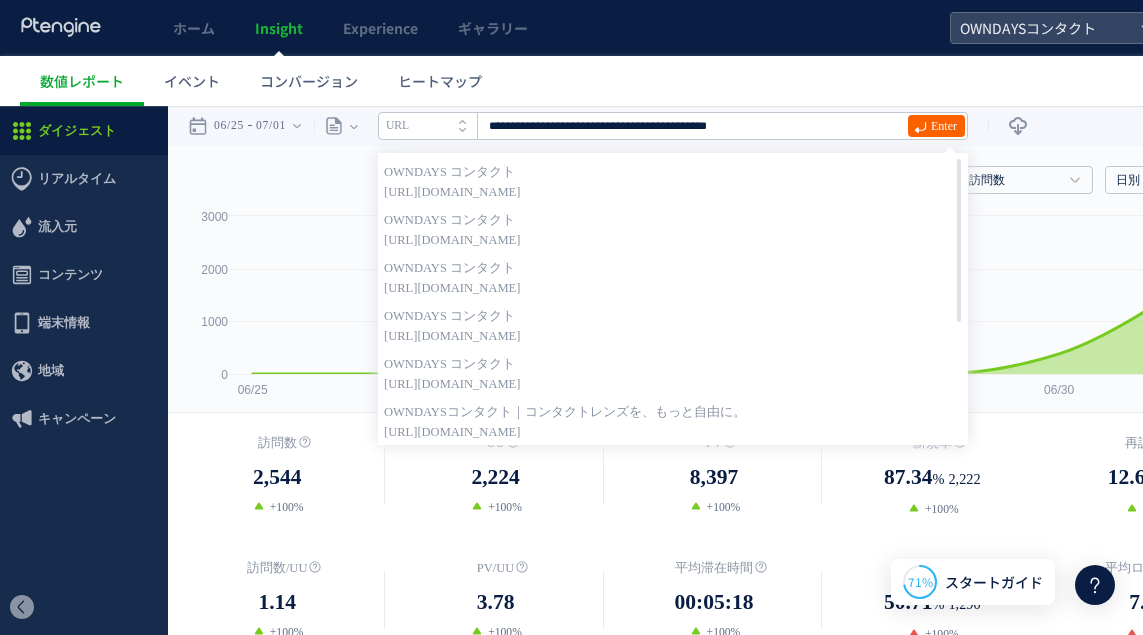 click on "Enter" at bounding box center [944, 126] 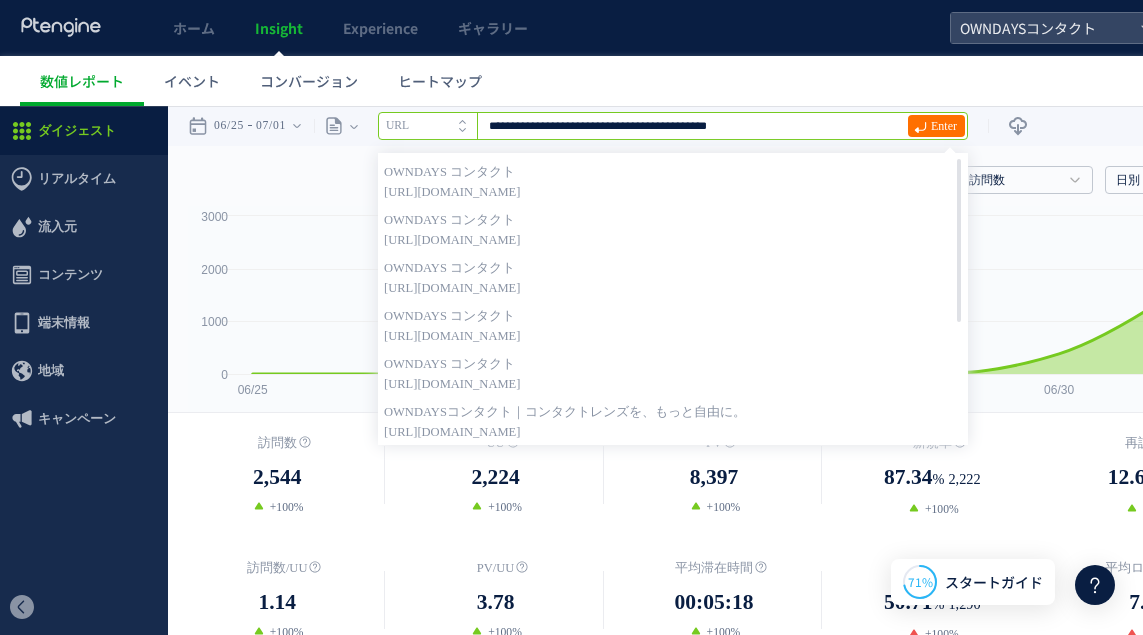 click on "**********" at bounding box center (673, 126) 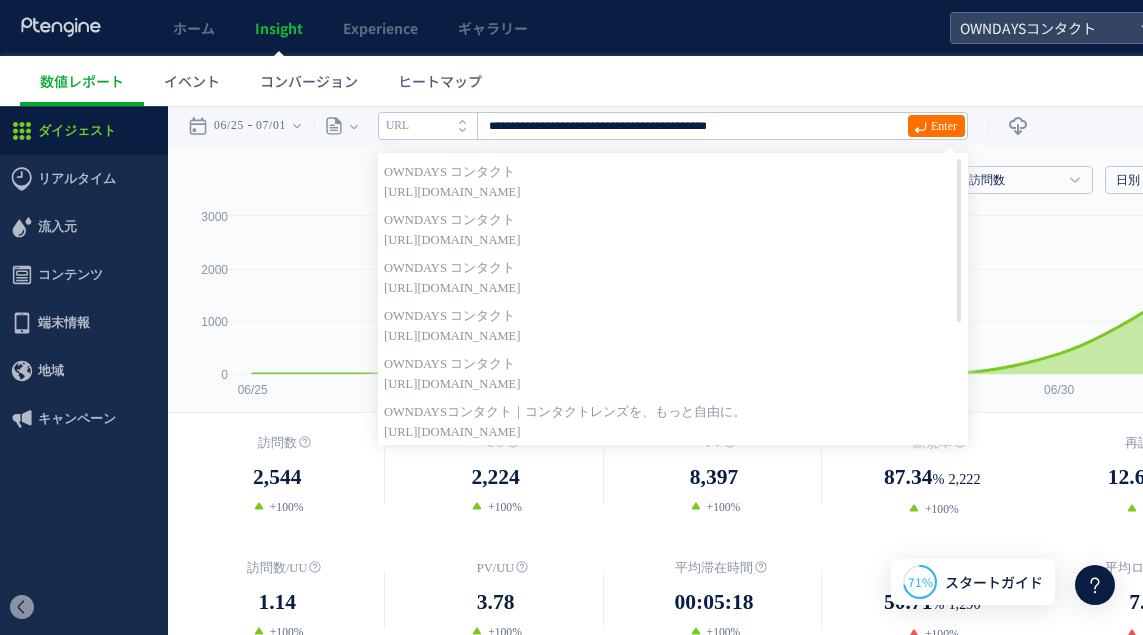click on "2,544" at bounding box center [277, 477] 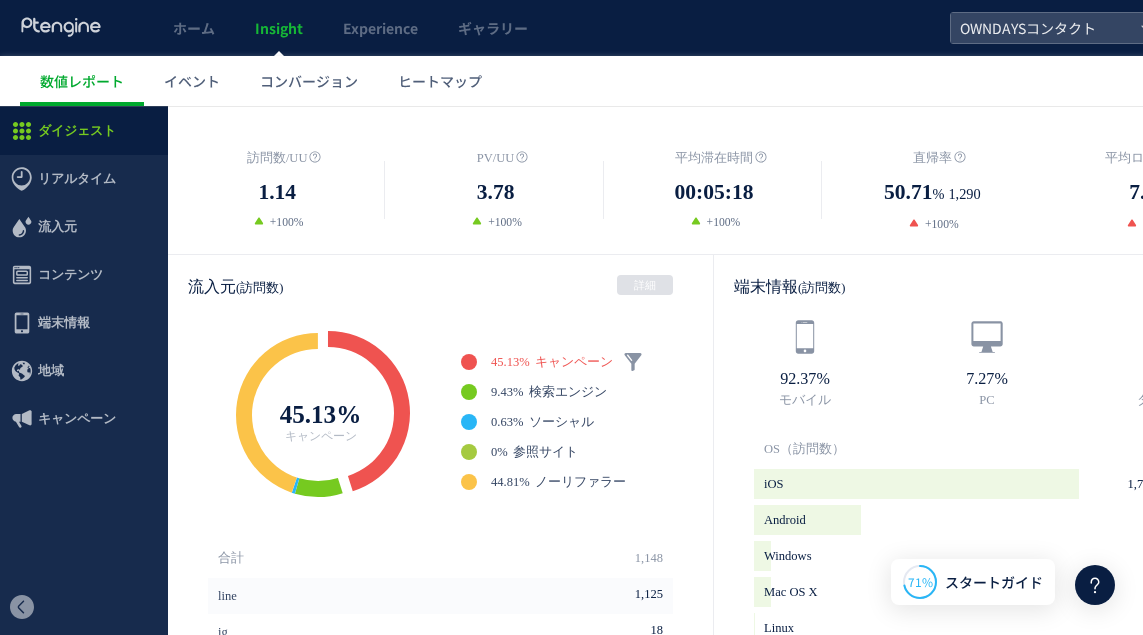 scroll, scrollTop: 412, scrollLeft: 0, axis: vertical 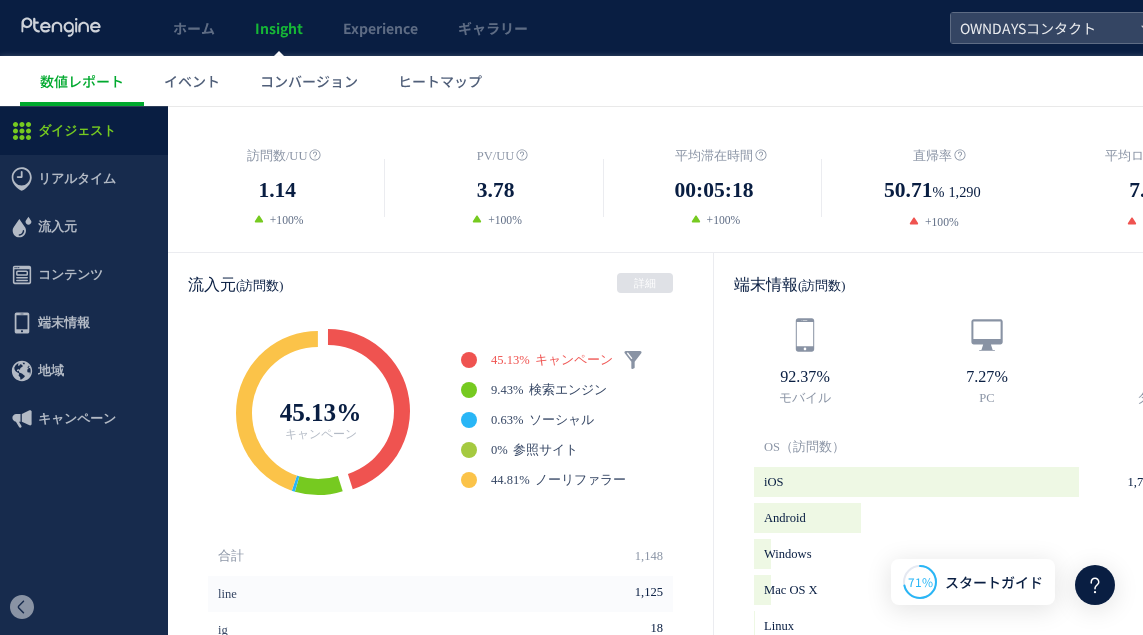 click on "45.13%" at bounding box center (510, 360) 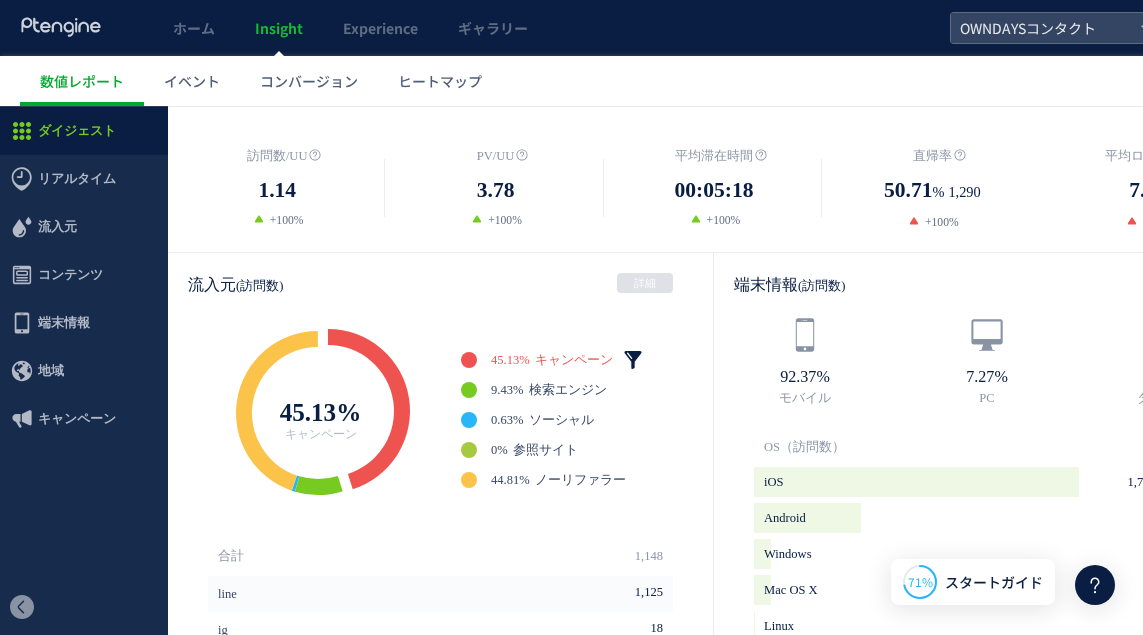 click at bounding box center [633, 360] 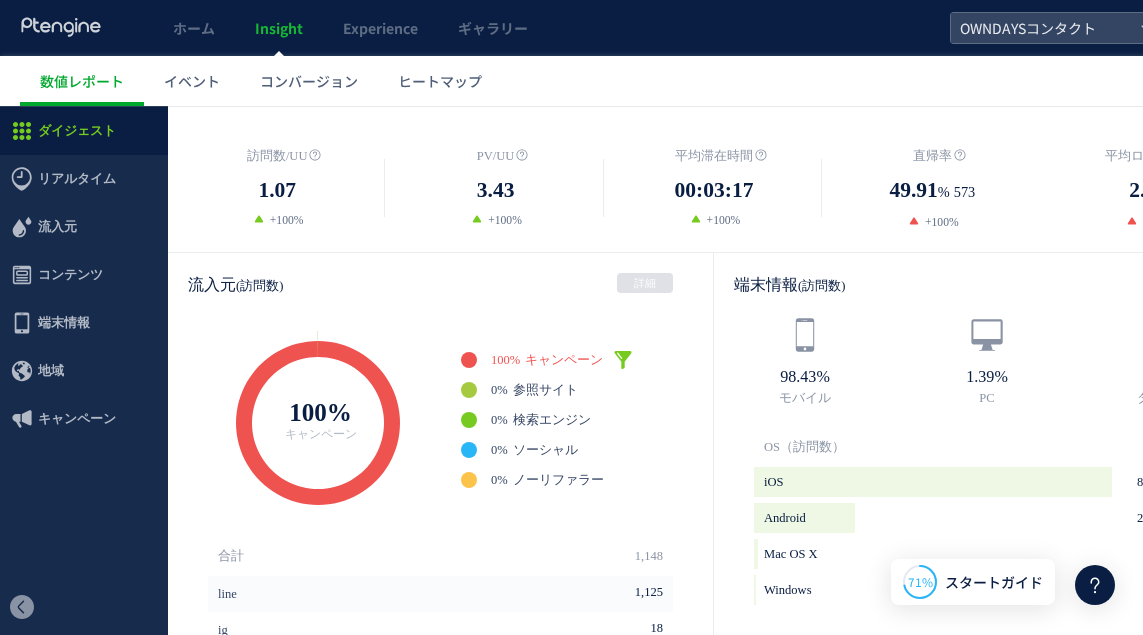 click on "**" at bounding box center (687, 312) 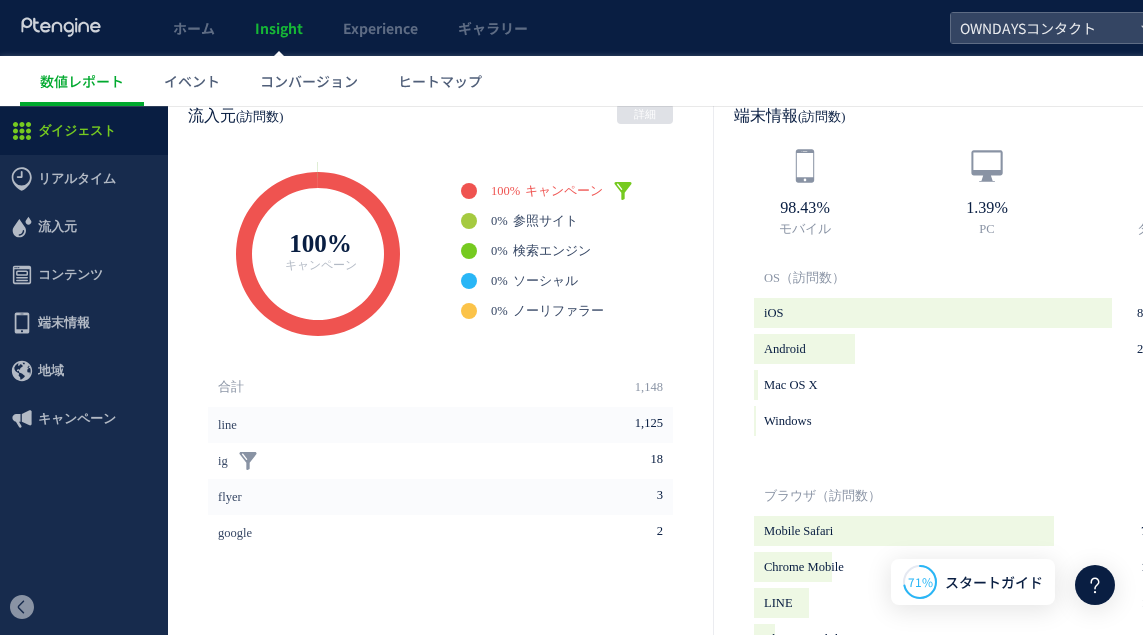 scroll, scrollTop: 557, scrollLeft: 0, axis: vertical 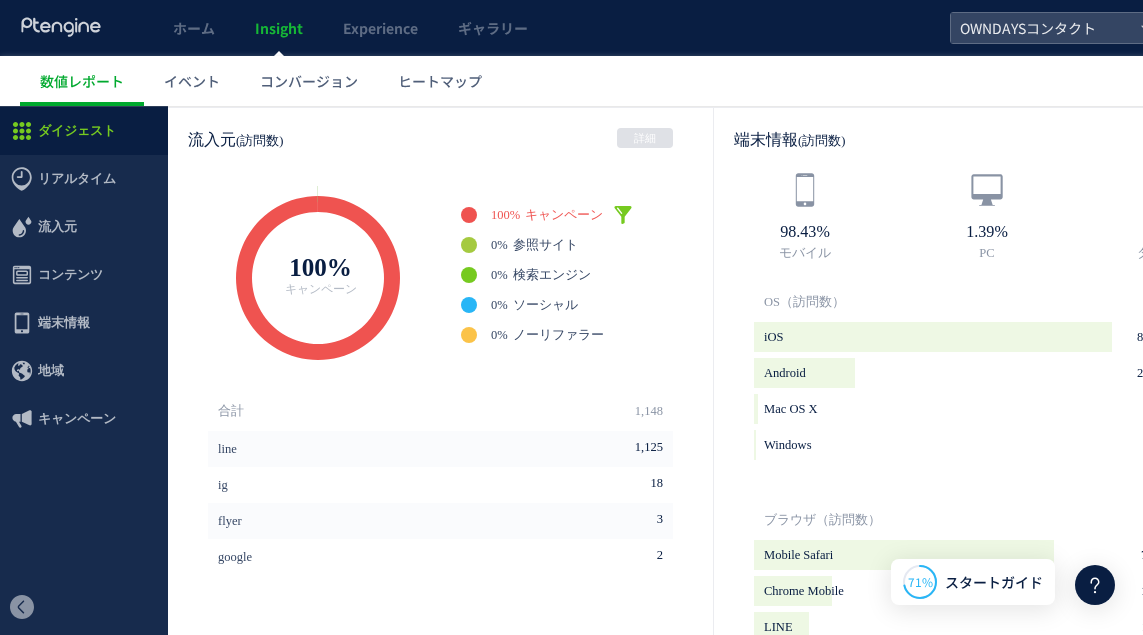 click on "キャンペーン" at bounding box center [564, 215] 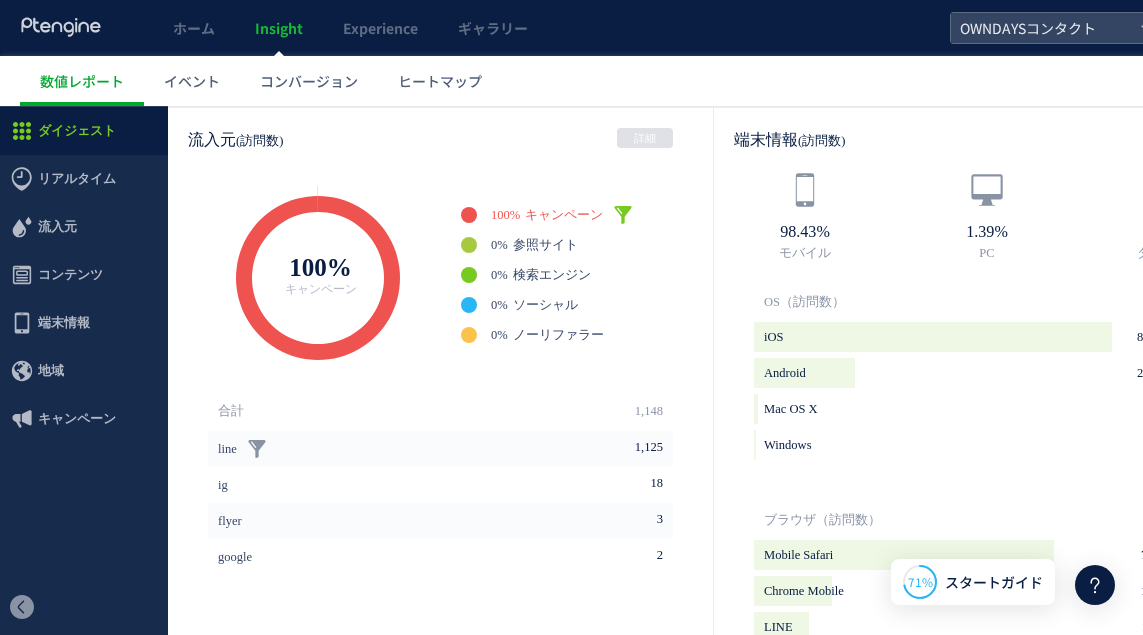 click on "1,125" at bounding box center [649, 447] 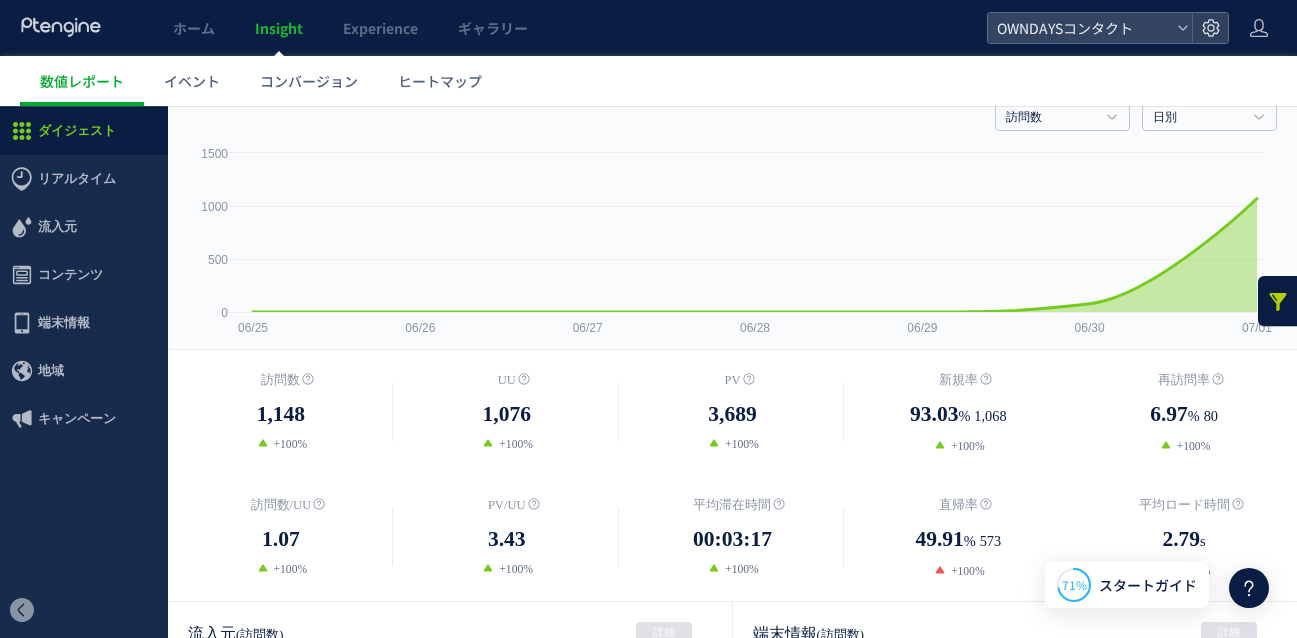 scroll, scrollTop: 61, scrollLeft: 0, axis: vertical 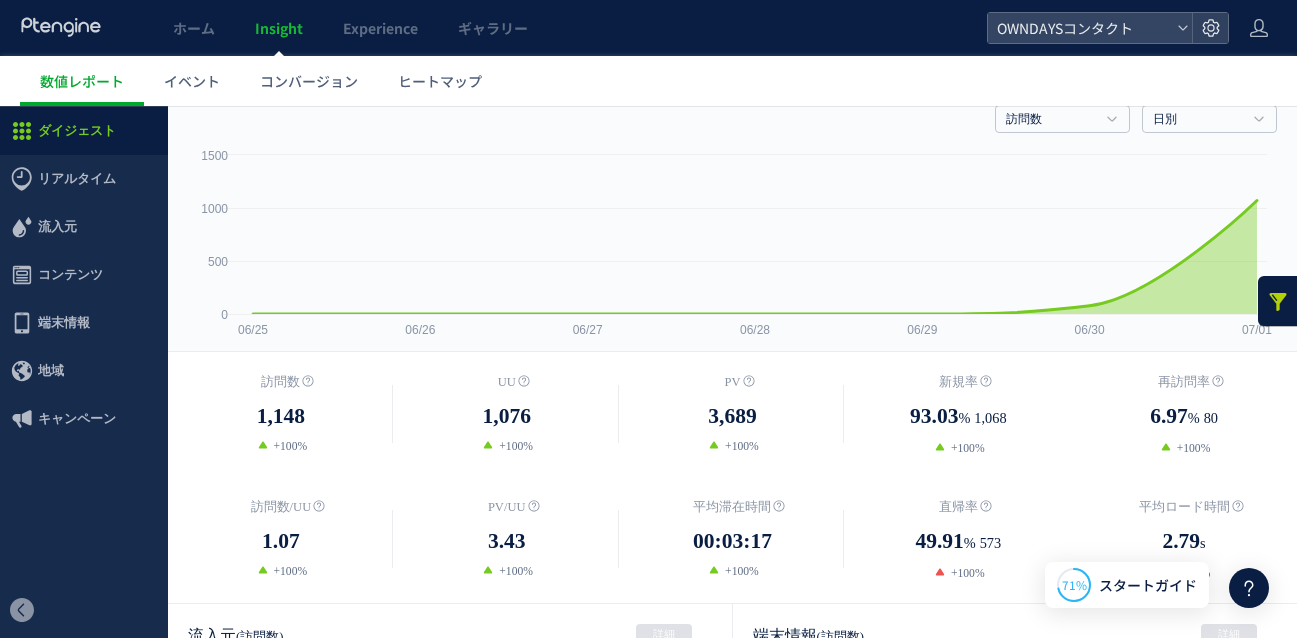 click at bounding box center (1278, 301) 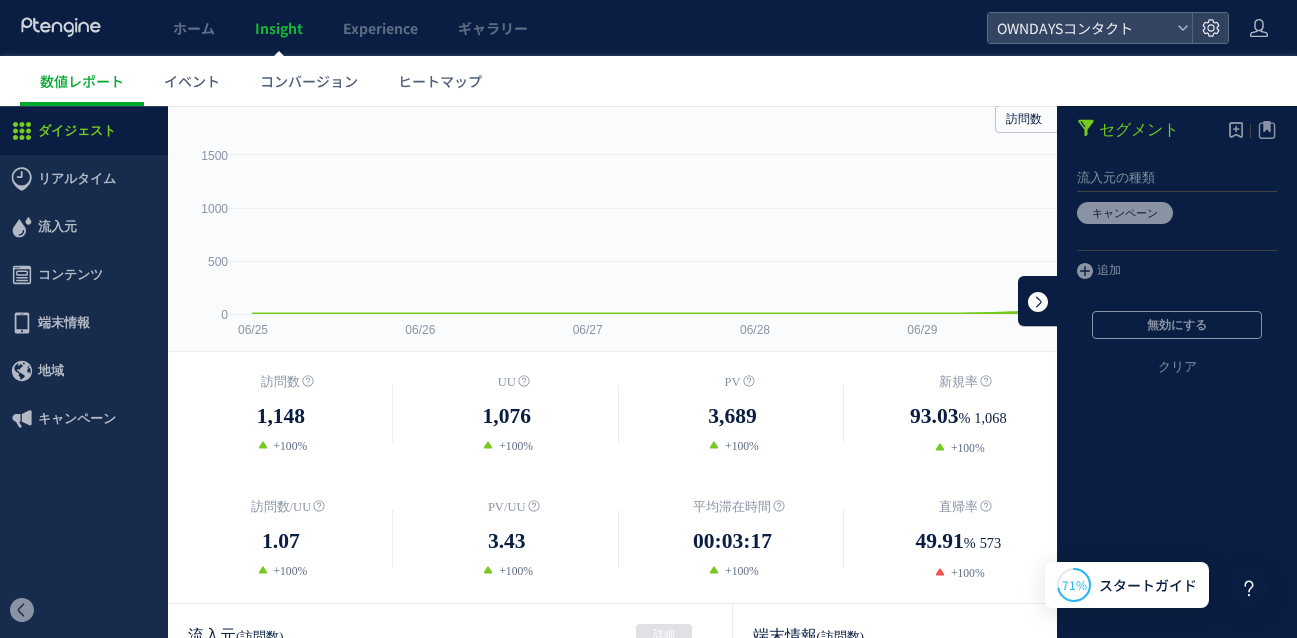 click at bounding box center [1038, 301] 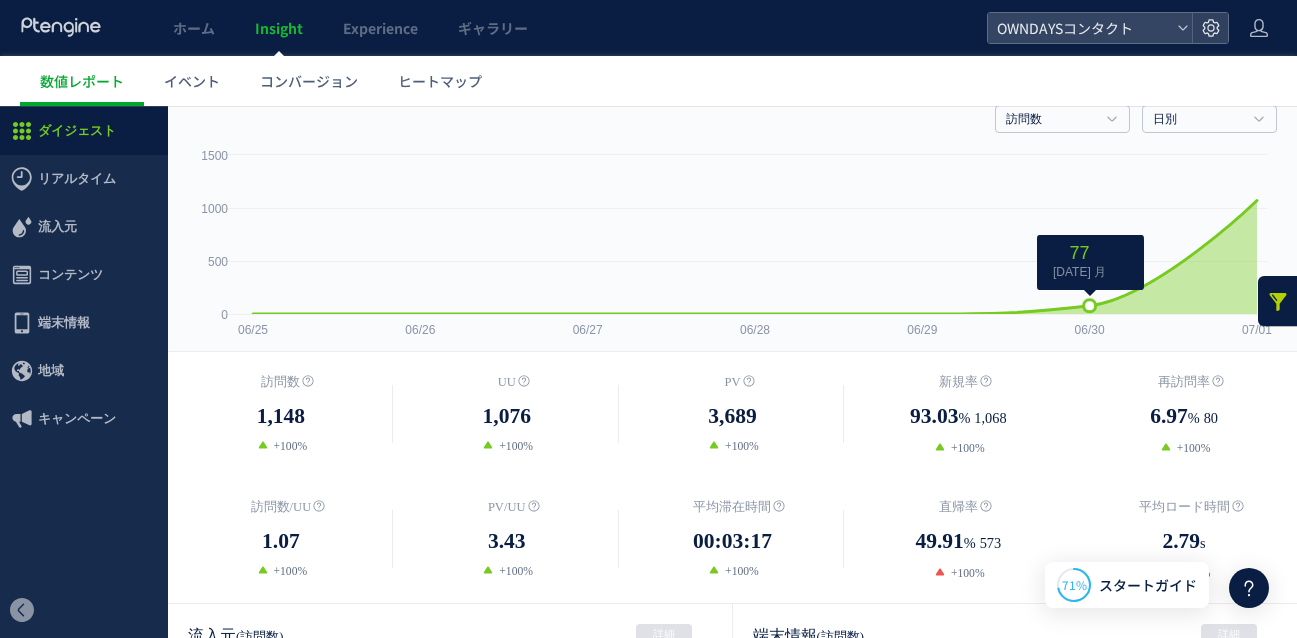 scroll, scrollTop: 0, scrollLeft: 0, axis: both 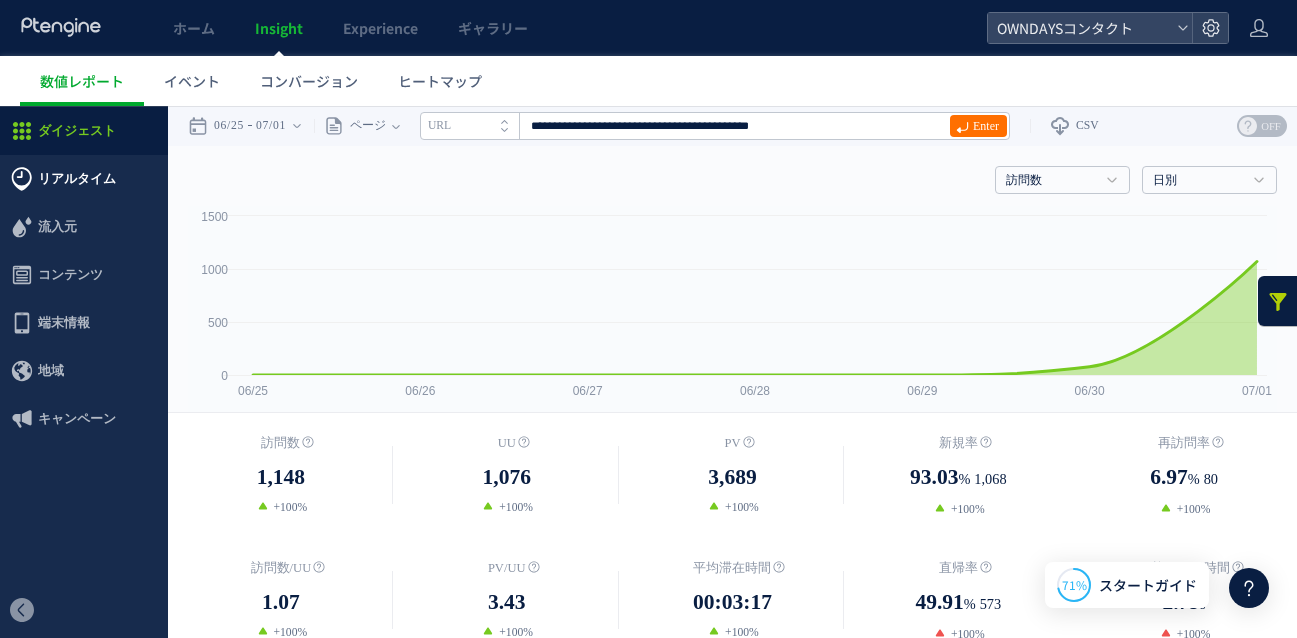 click on "リアルタイム" at bounding box center (77, 179) 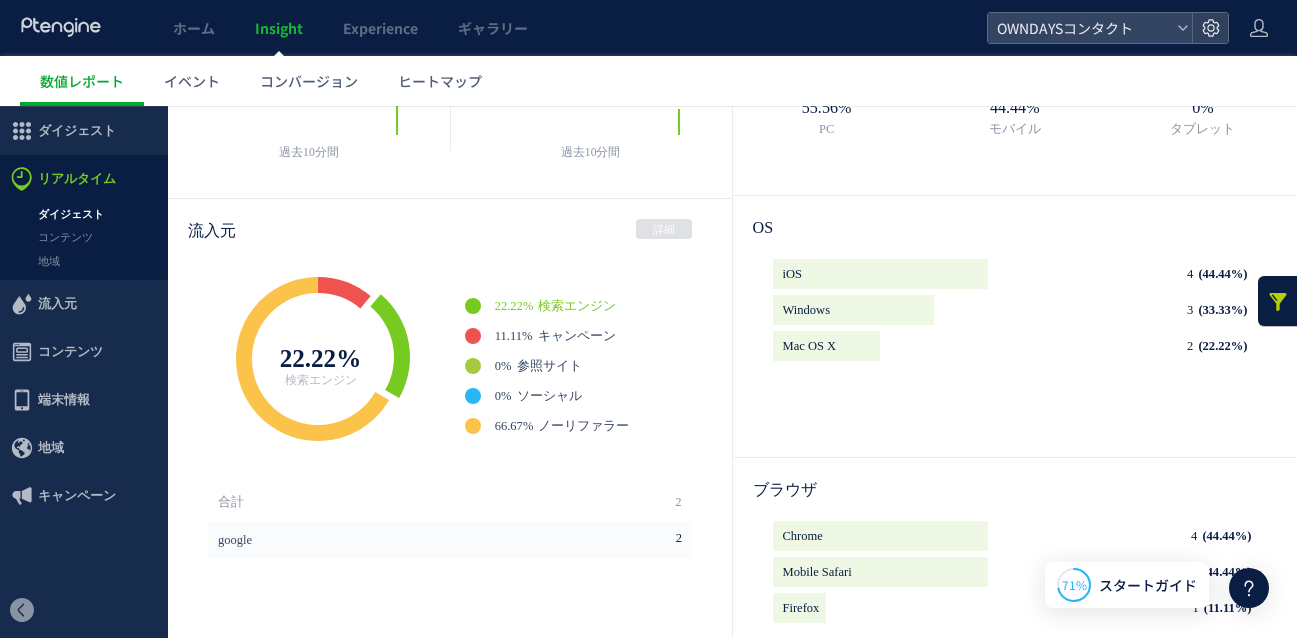 scroll, scrollTop: 200, scrollLeft: 0, axis: vertical 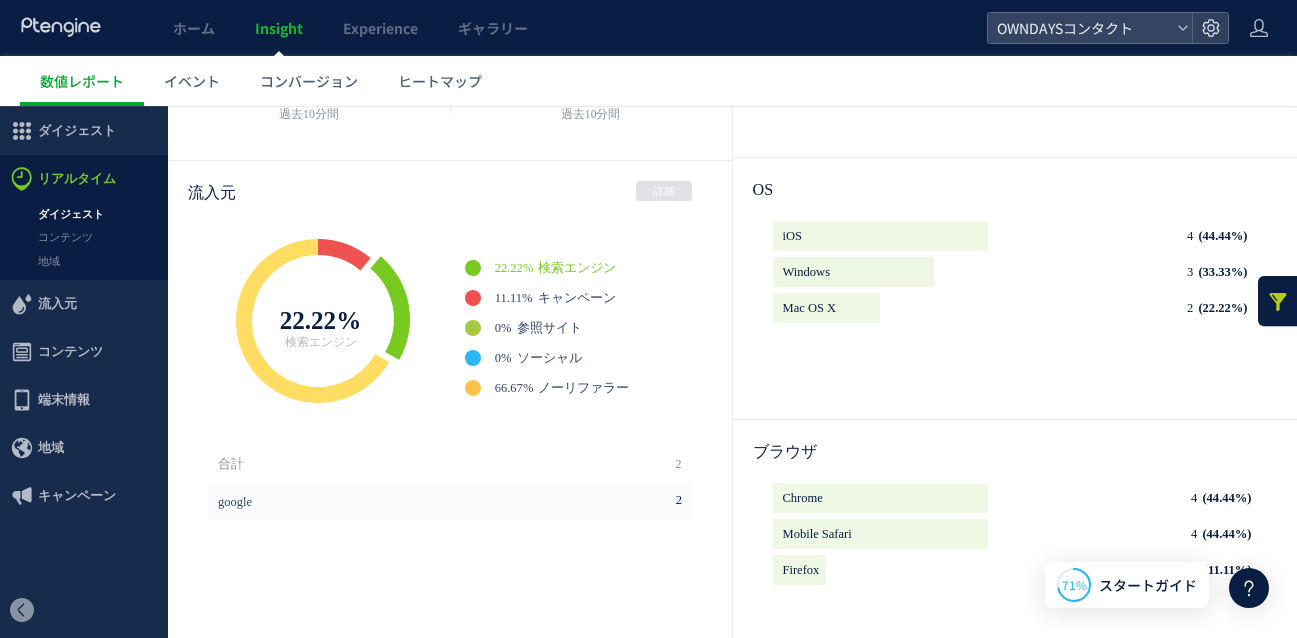 click 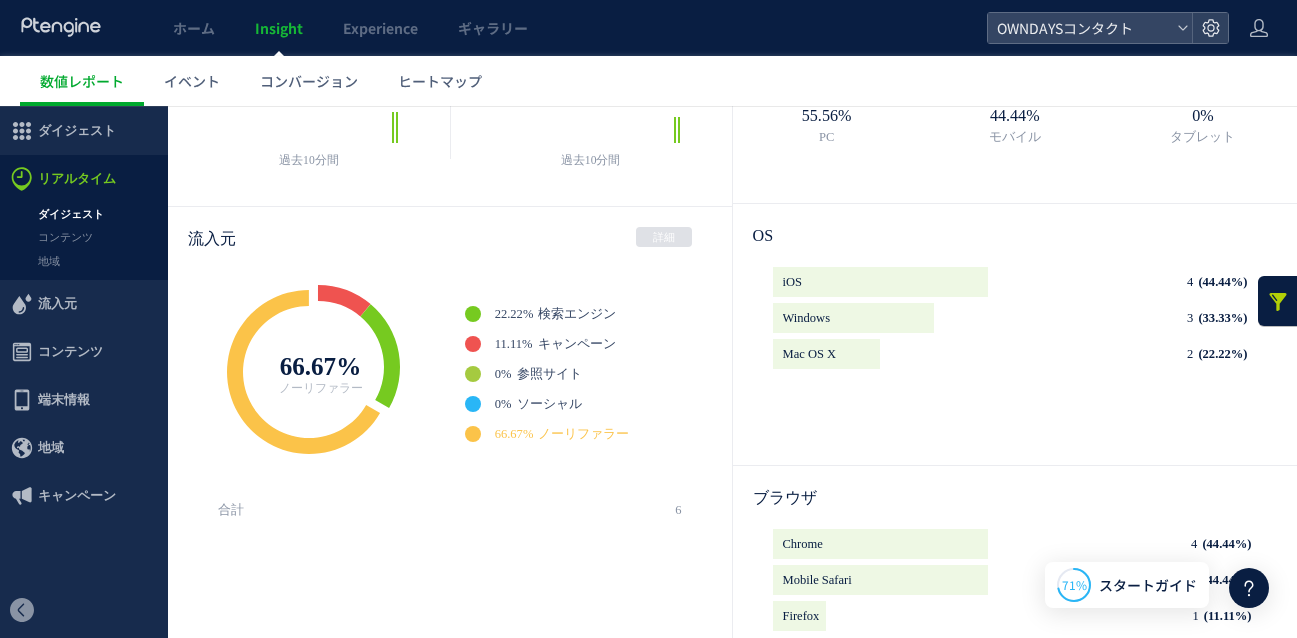 scroll, scrollTop: 142, scrollLeft: 0, axis: vertical 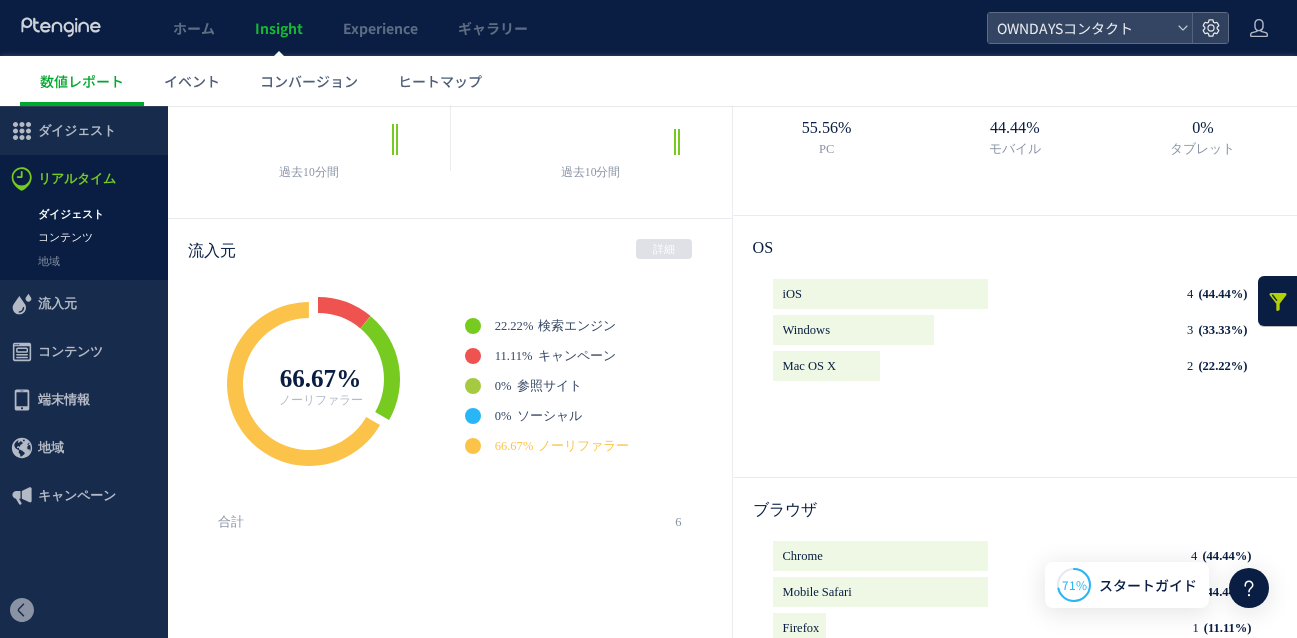 click on "コンテンツ" at bounding box center (84, 237) 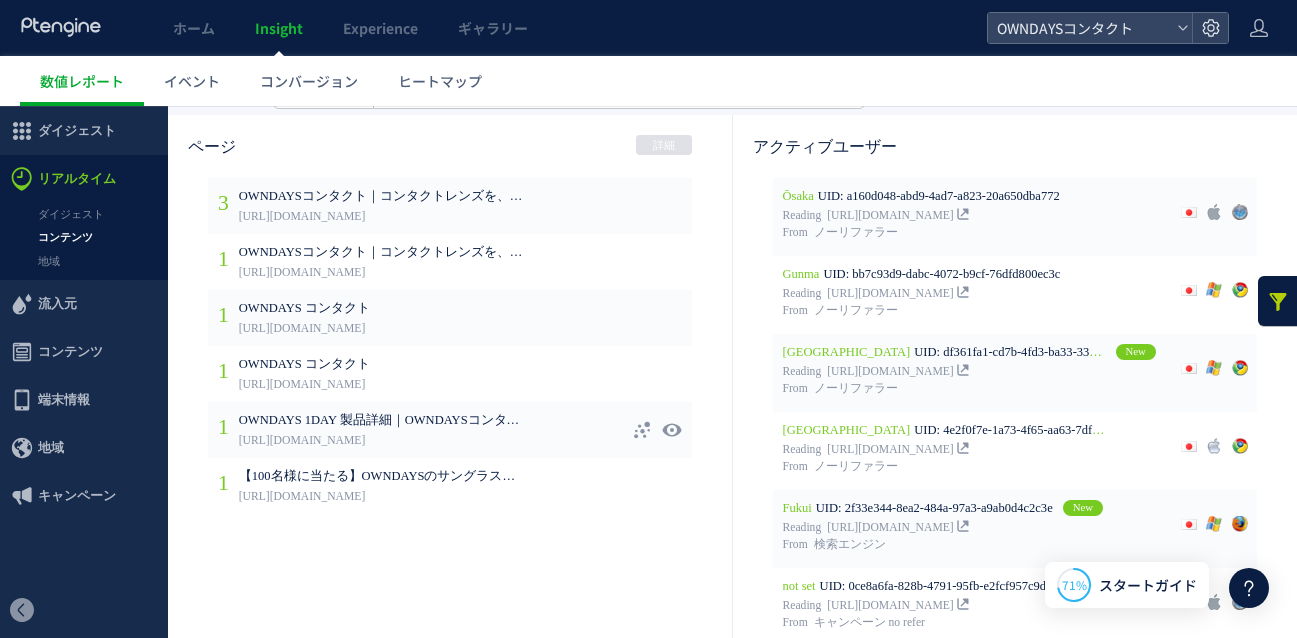 scroll, scrollTop: 0, scrollLeft: 0, axis: both 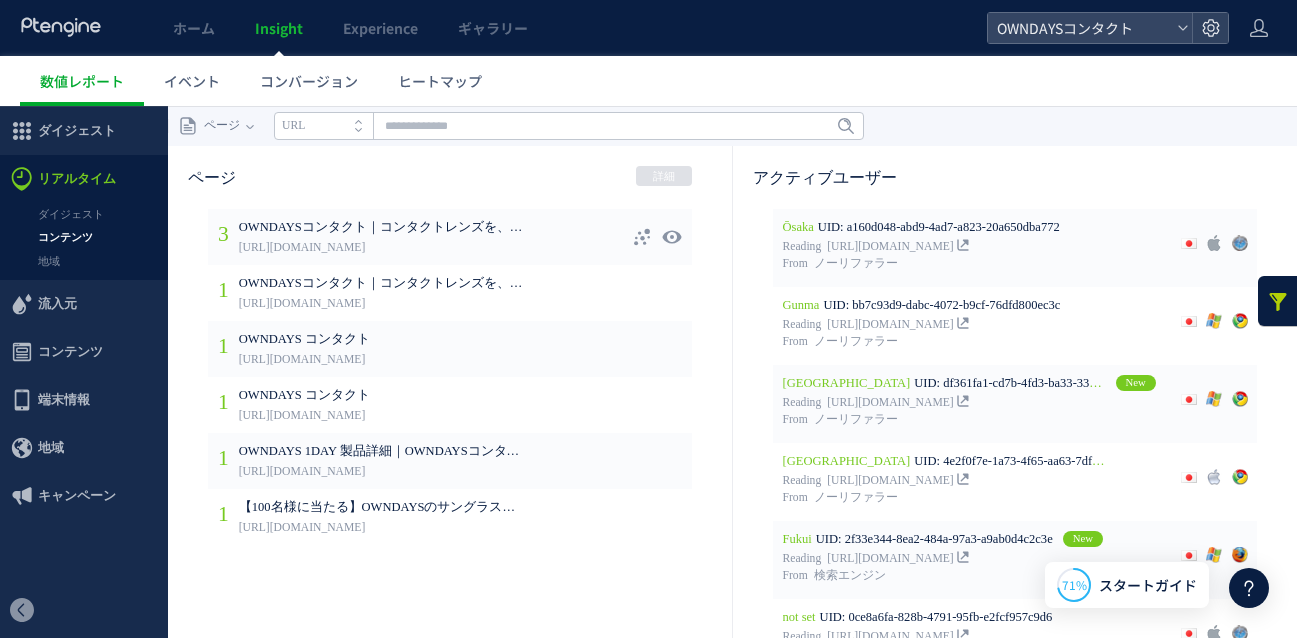 click on "[URL][DOMAIN_NAME]" at bounding box center (381, 248) 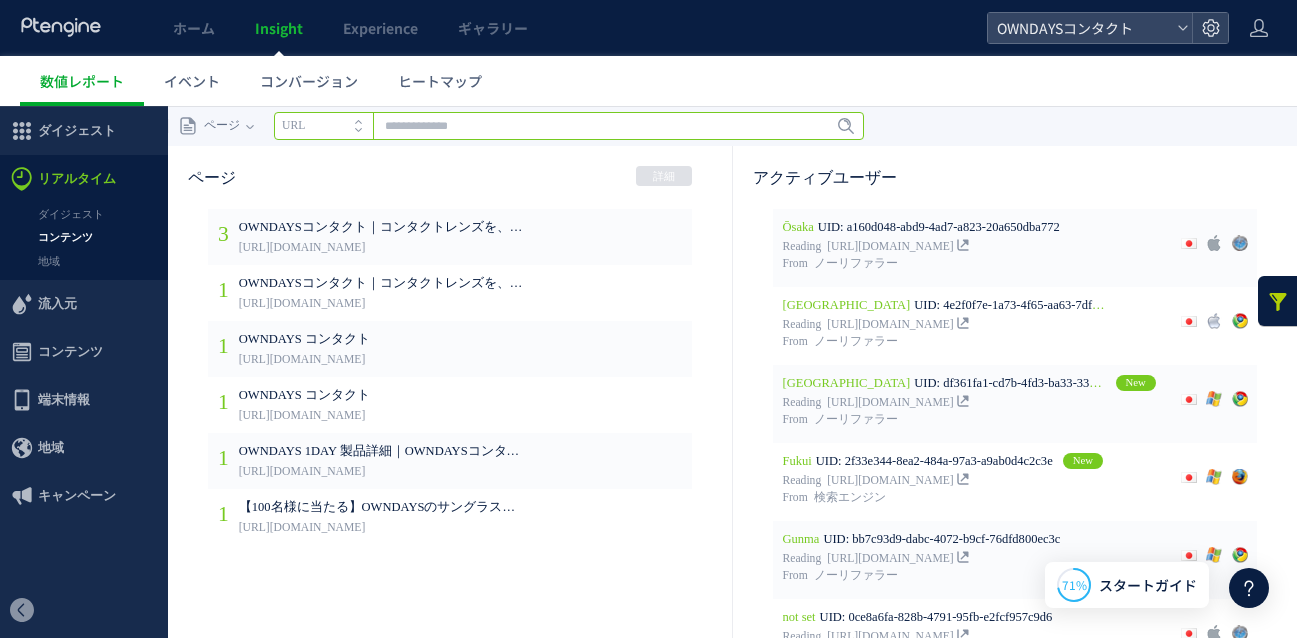 click at bounding box center (569, 126) 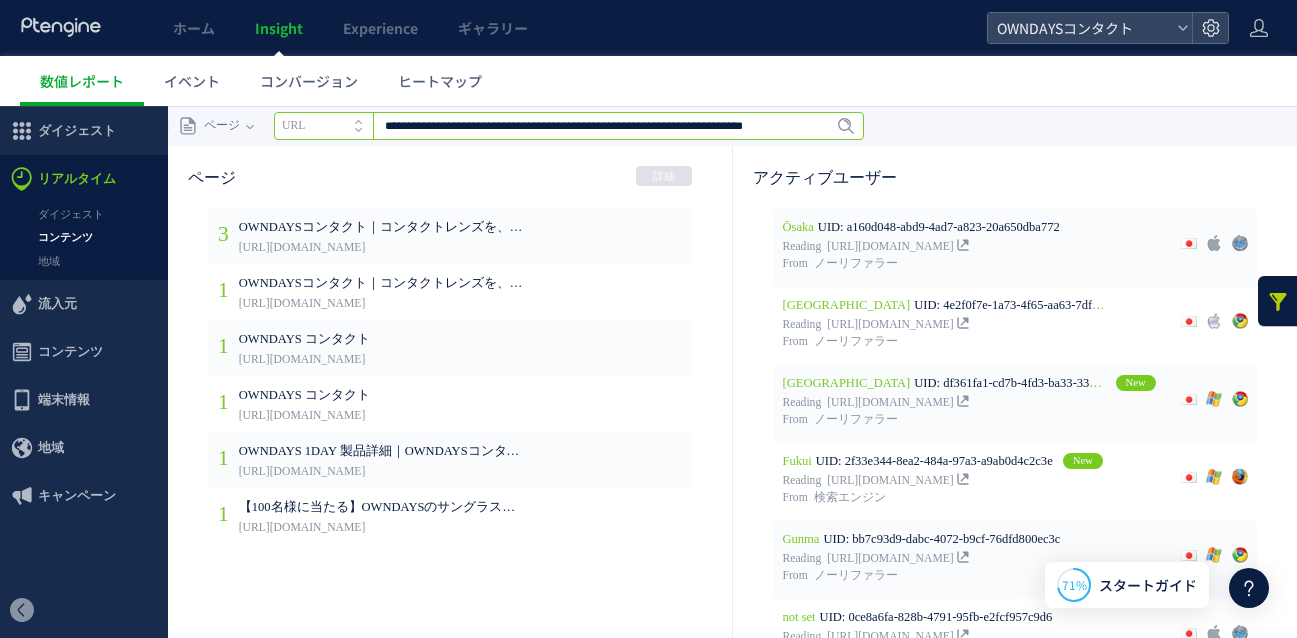 scroll, scrollTop: 0, scrollLeft: 37, axis: horizontal 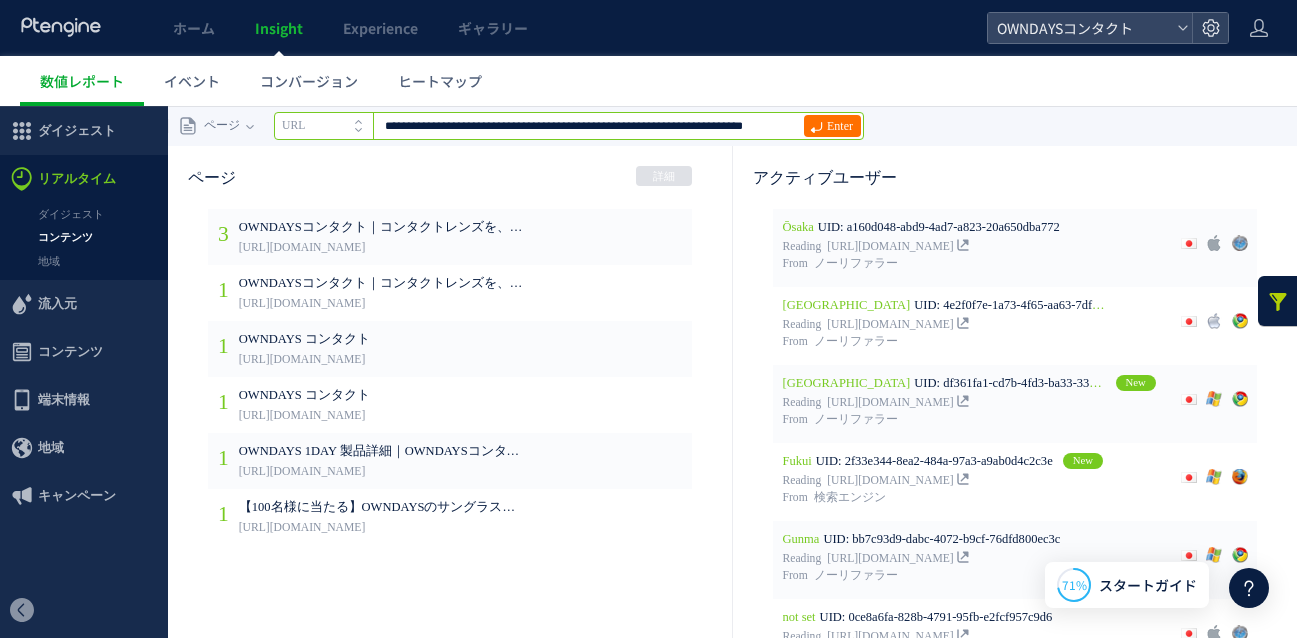 type on "**********" 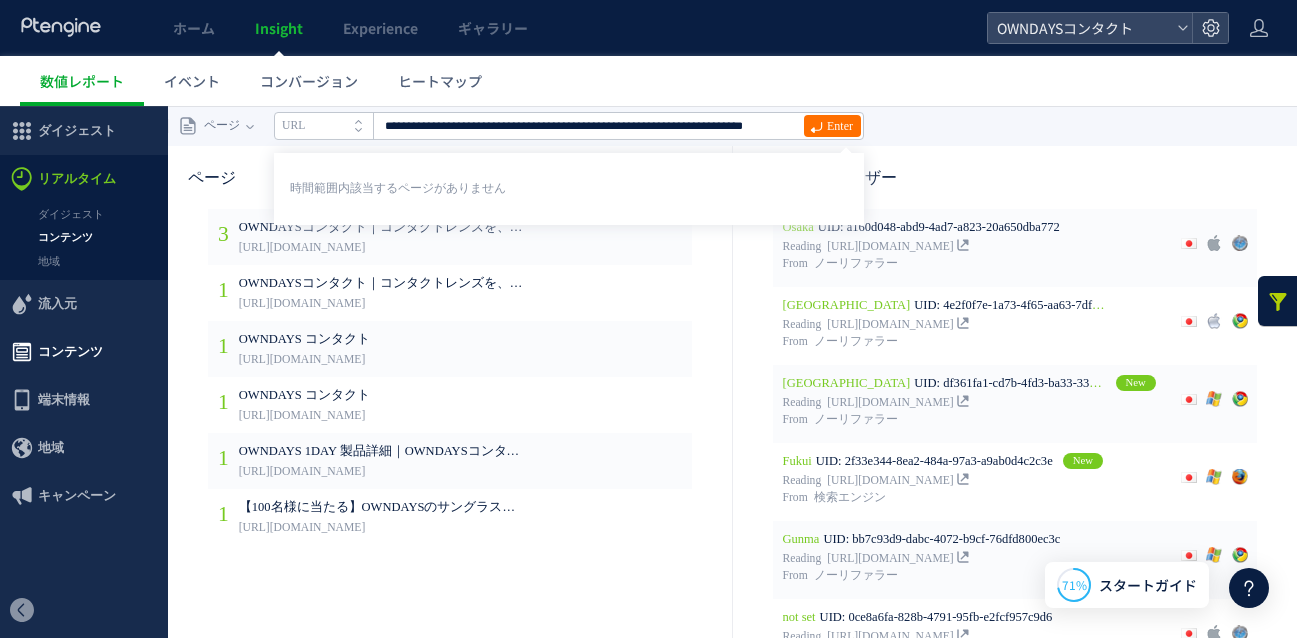 click on "コンテンツ" at bounding box center [70, 352] 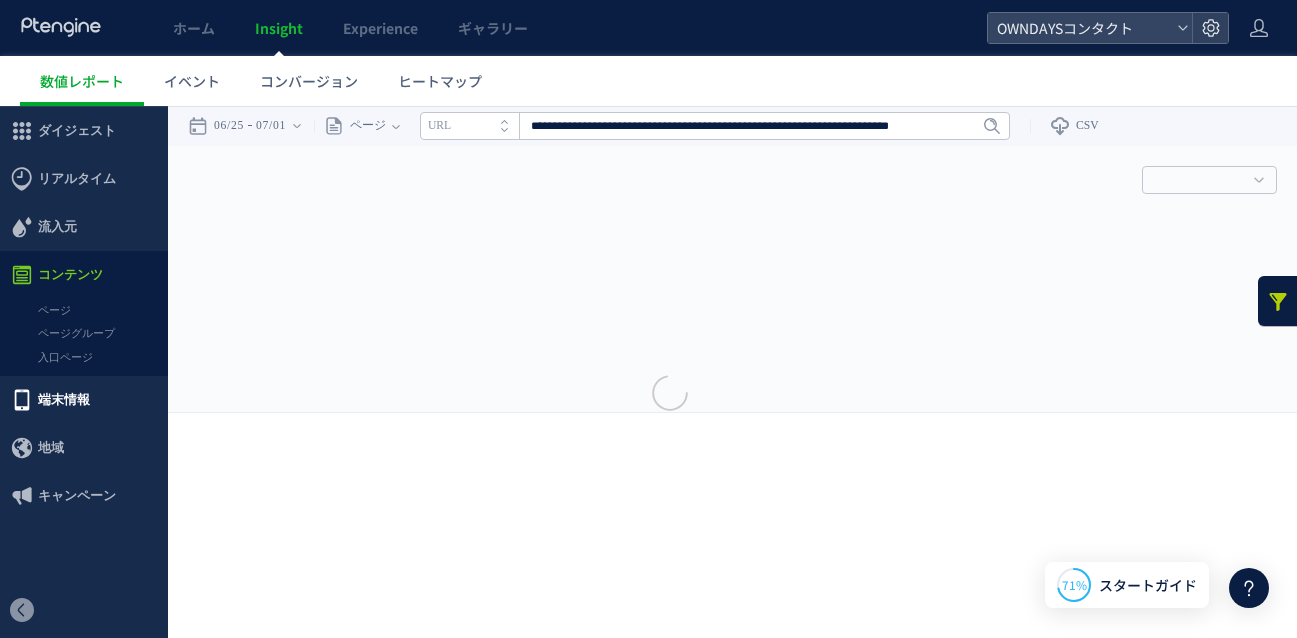 type 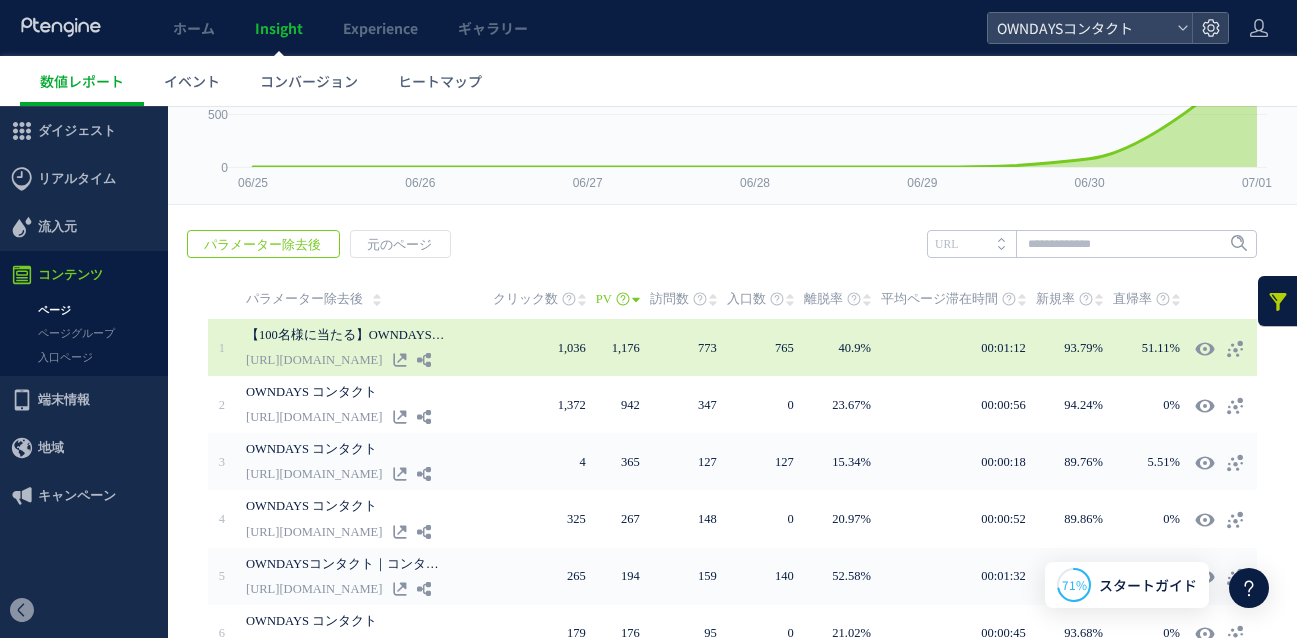 scroll, scrollTop: 209, scrollLeft: 0, axis: vertical 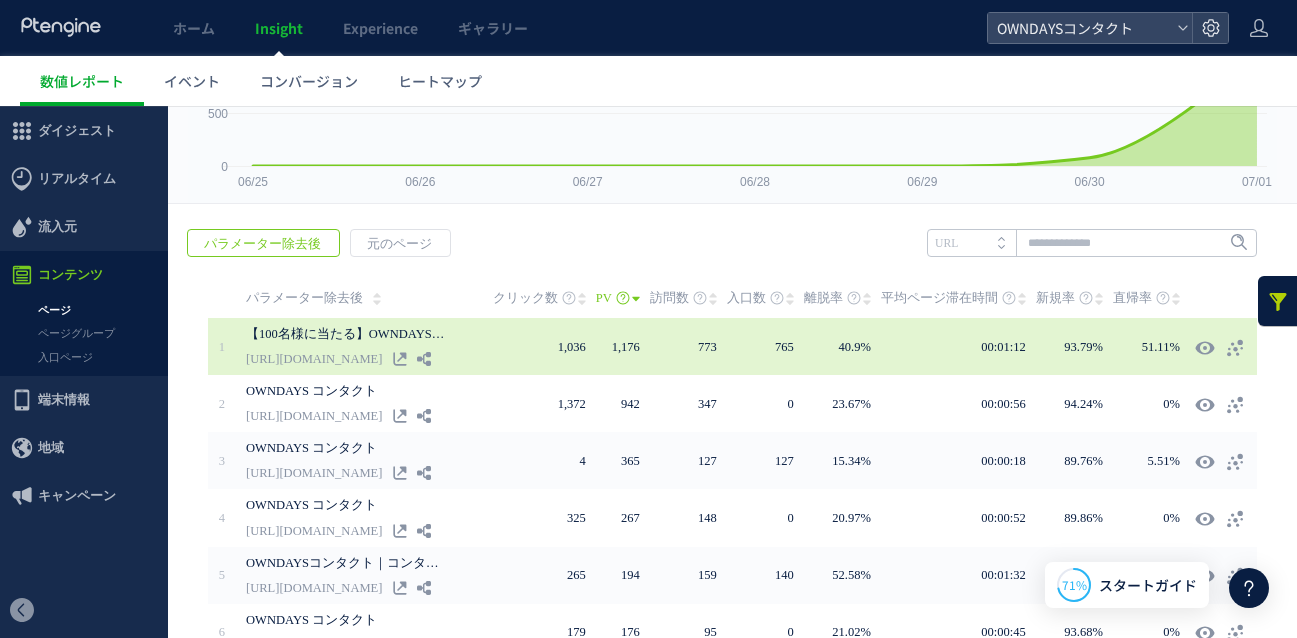 click on "[URL][DOMAIN_NAME]" at bounding box center (314, 359) 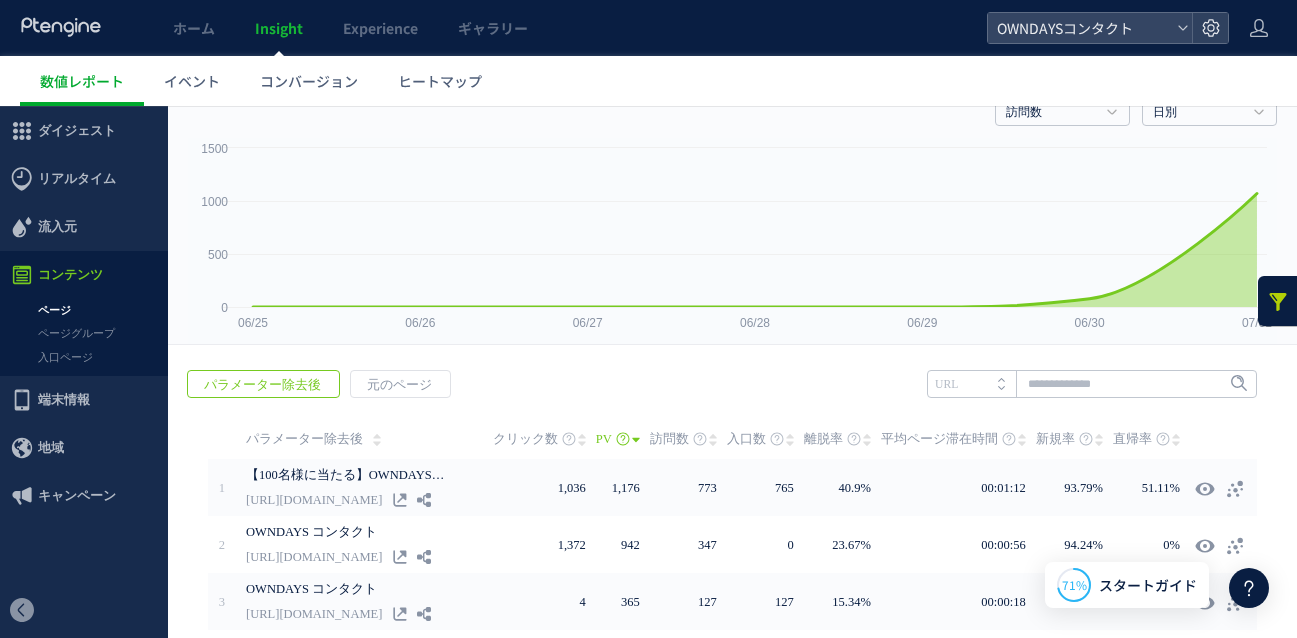 scroll, scrollTop: 101, scrollLeft: 0, axis: vertical 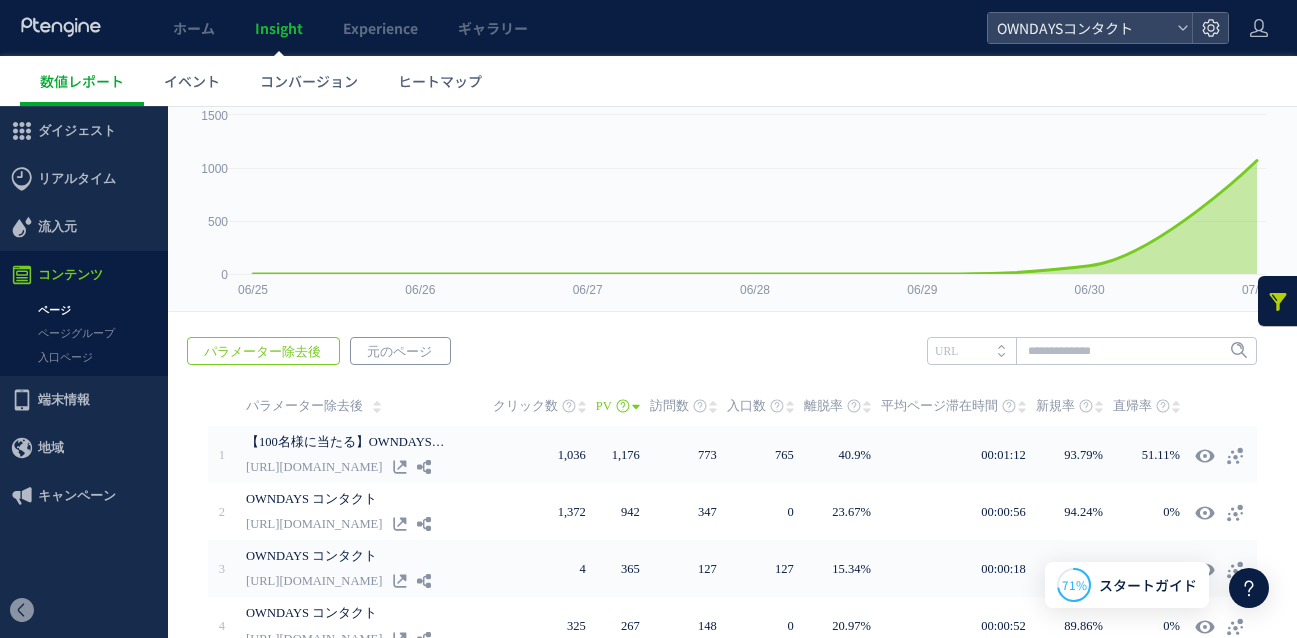 click on "元のページ" at bounding box center (399, 352) 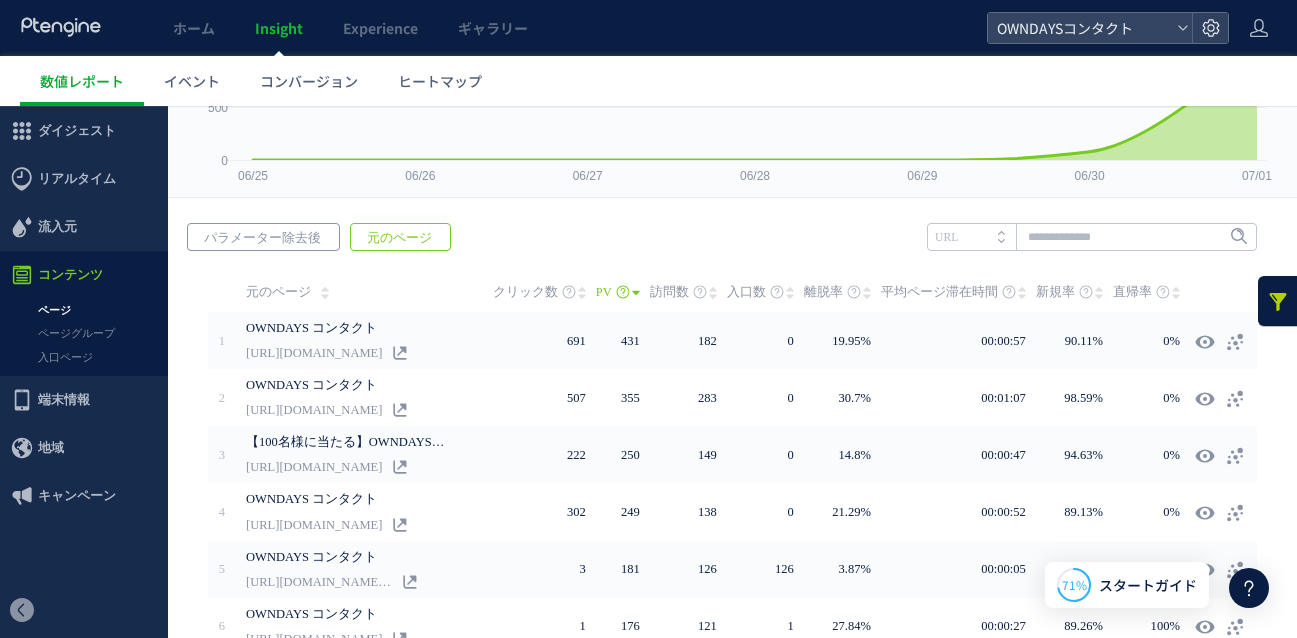 scroll, scrollTop: 221, scrollLeft: 0, axis: vertical 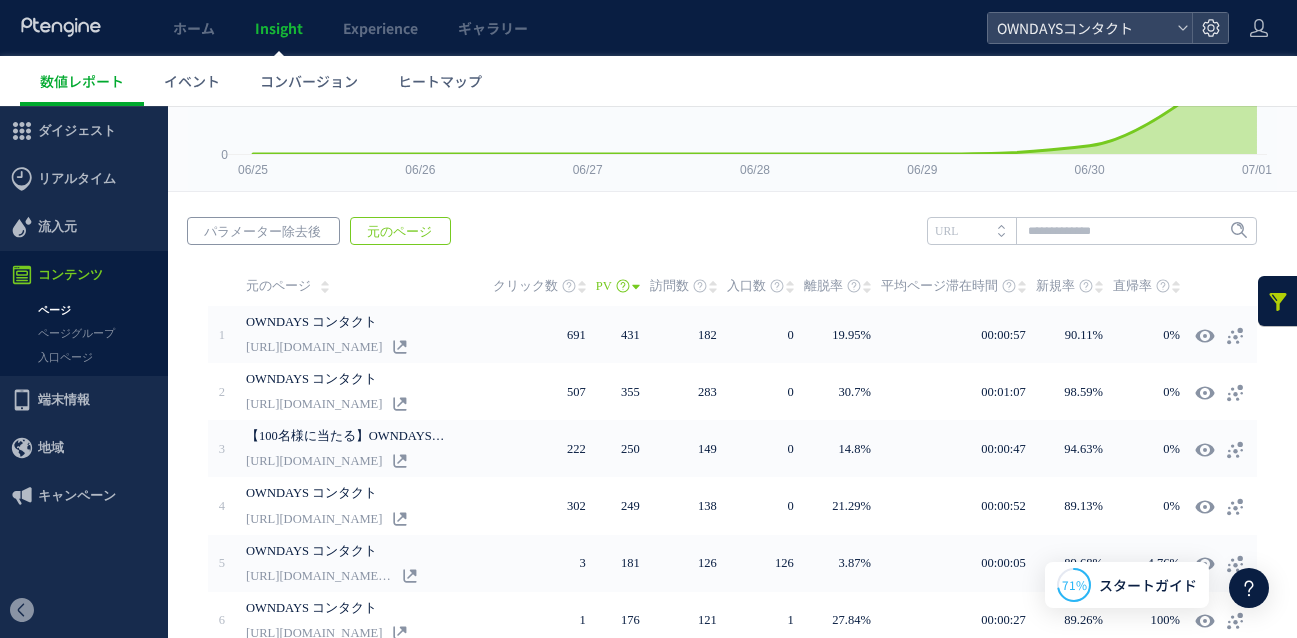 click on "パラメーター除去後" at bounding box center [262, 232] 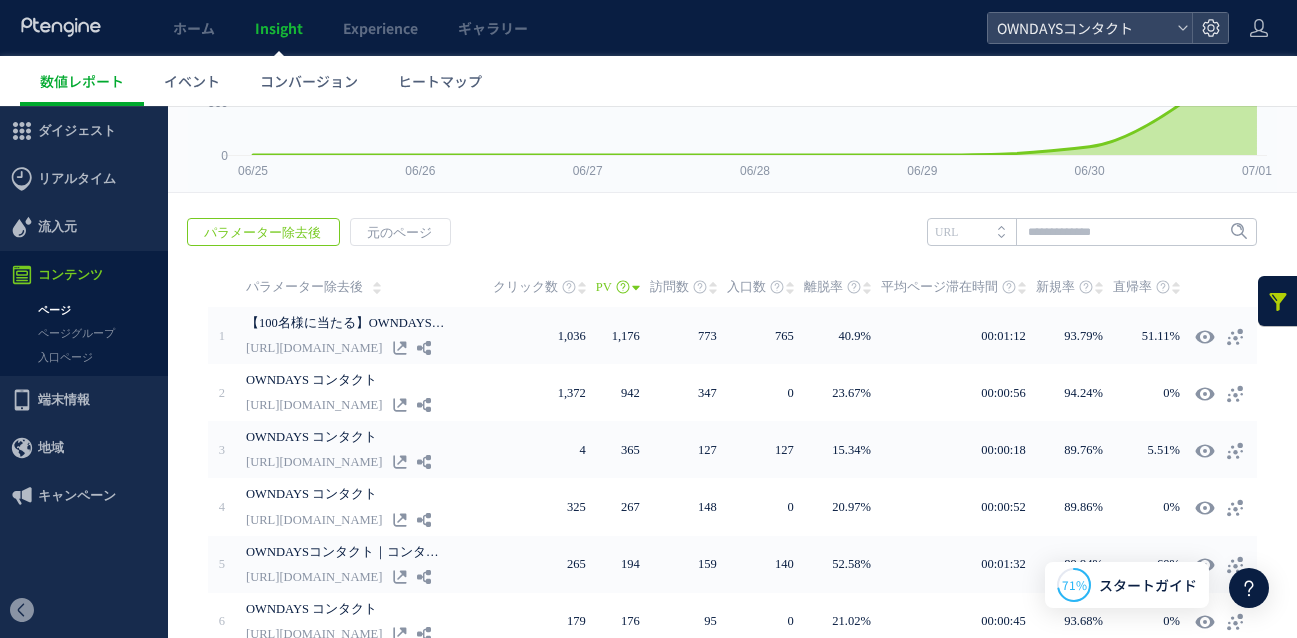 scroll, scrollTop: 344, scrollLeft: 0, axis: vertical 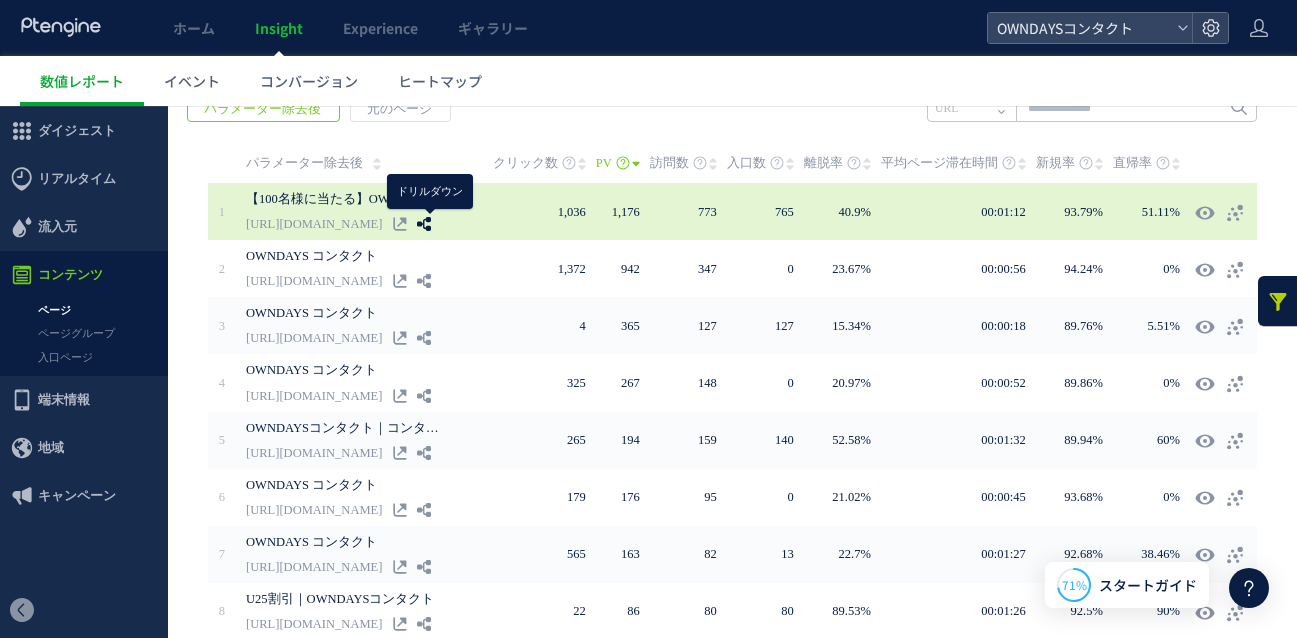 click 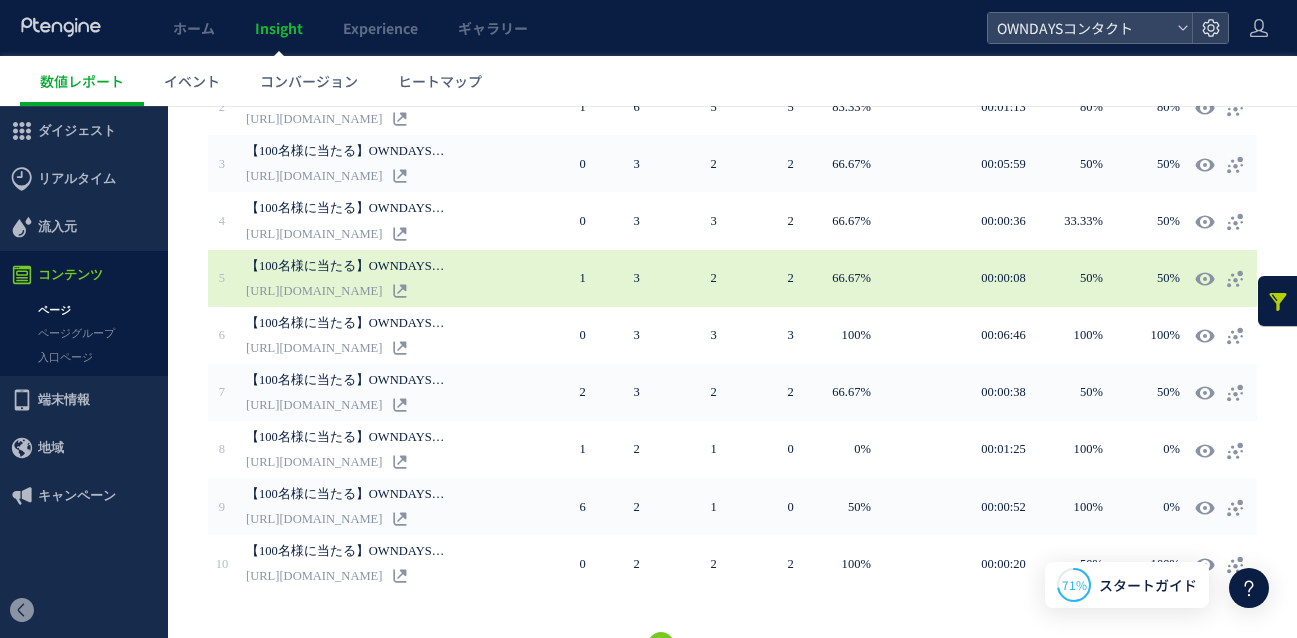 scroll, scrollTop: 550, scrollLeft: 0, axis: vertical 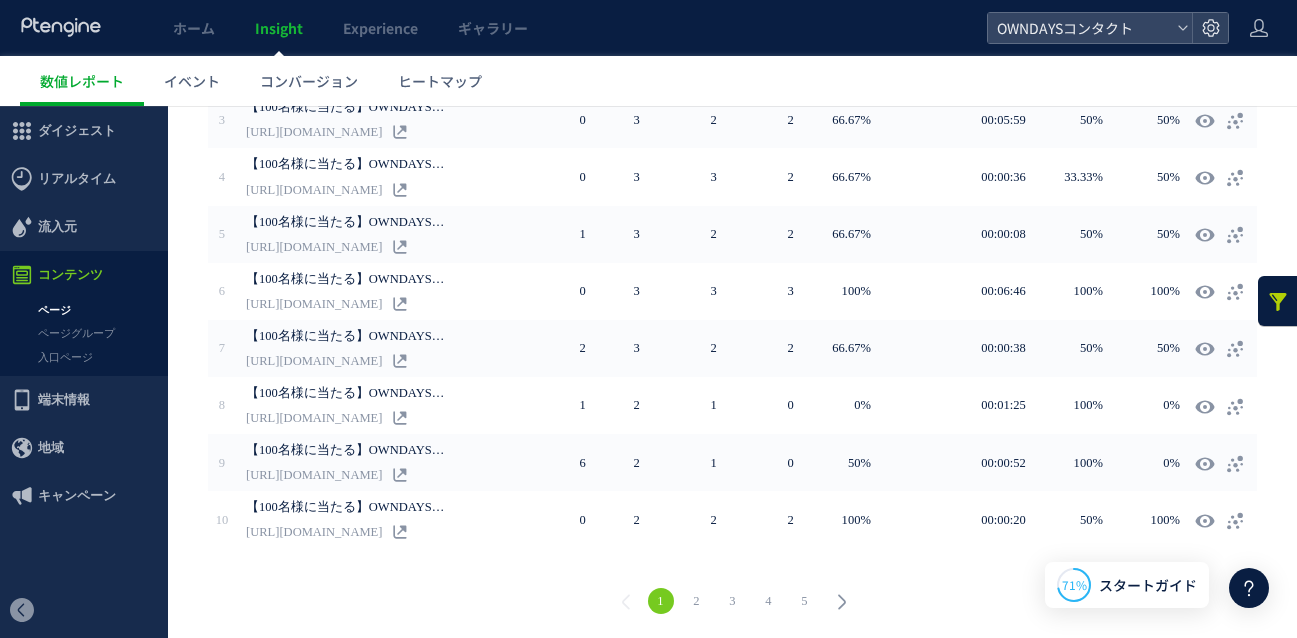 click on "2" at bounding box center [697, 601] 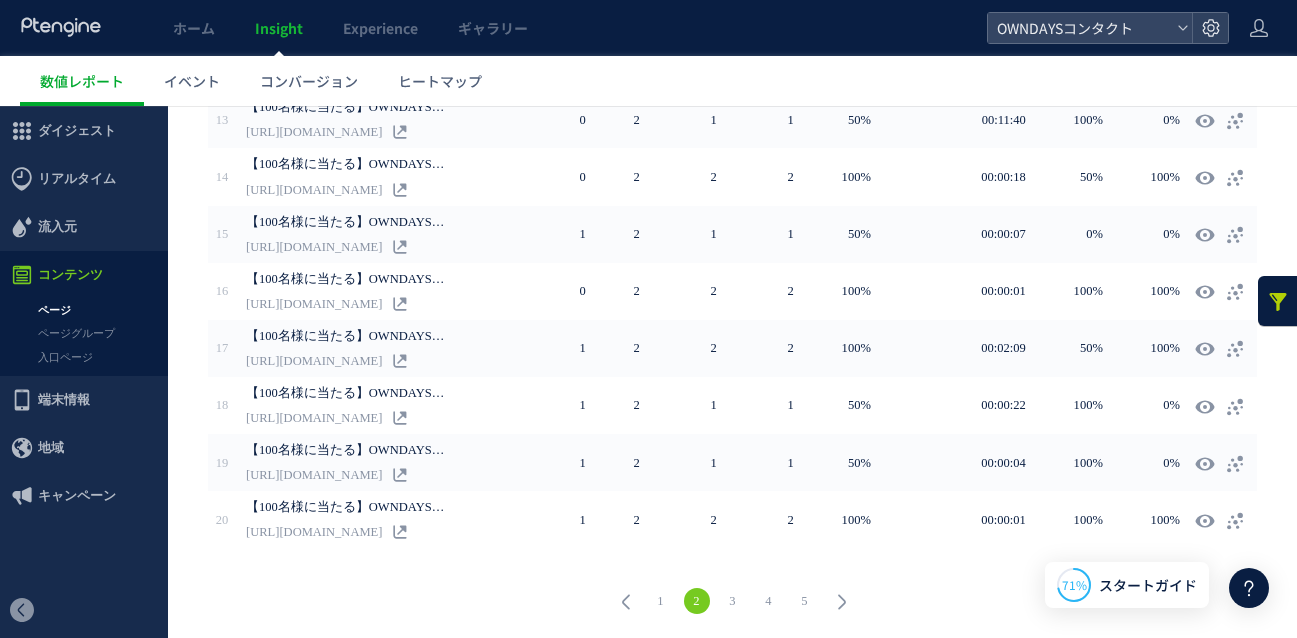 click on "3" at bounding box center (733, 601) 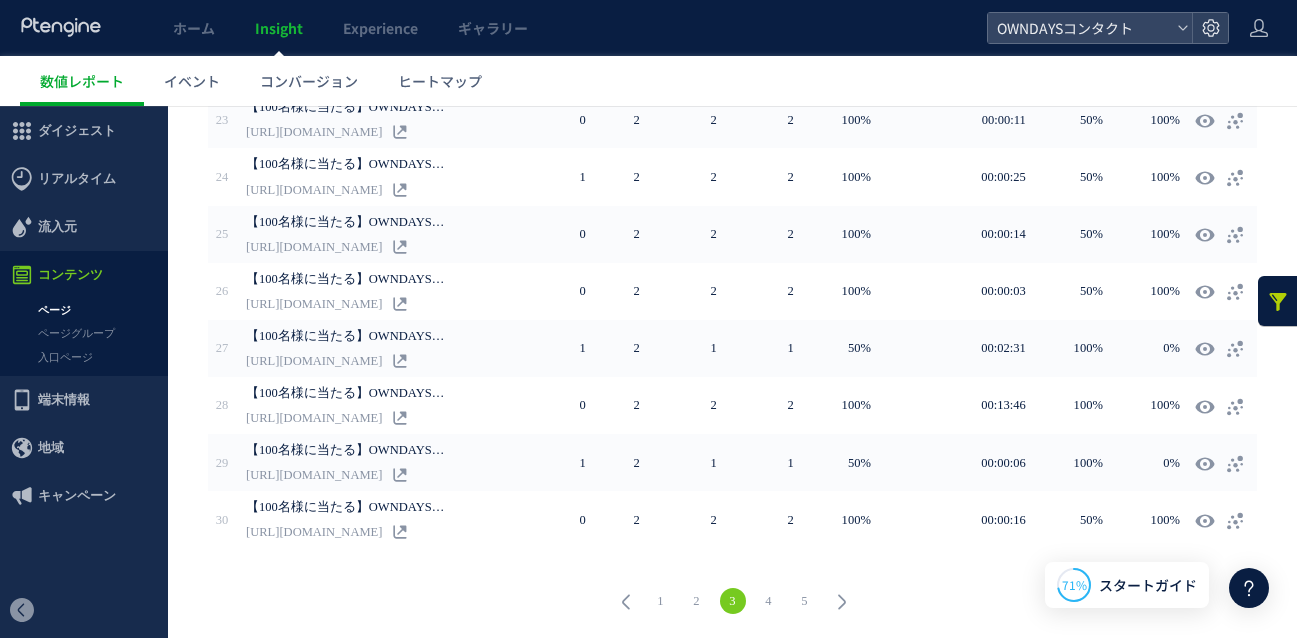 click on "4" at bounding box center [769, 601] 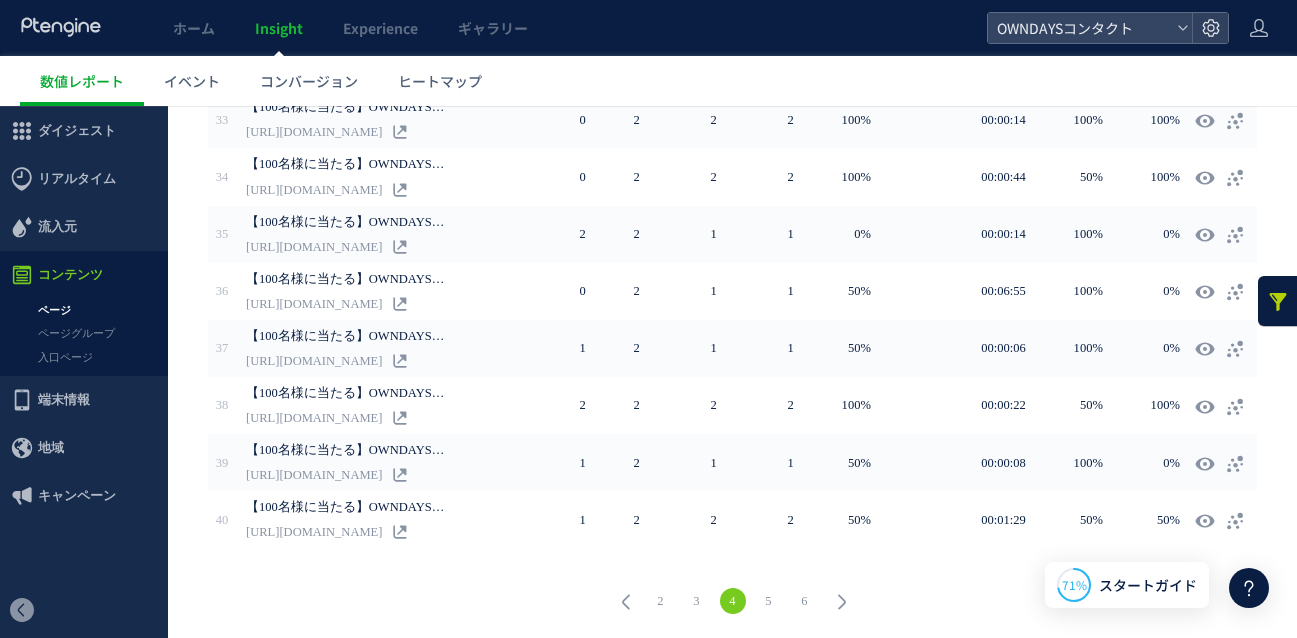 click on "2" at bounding box center [661, 601] 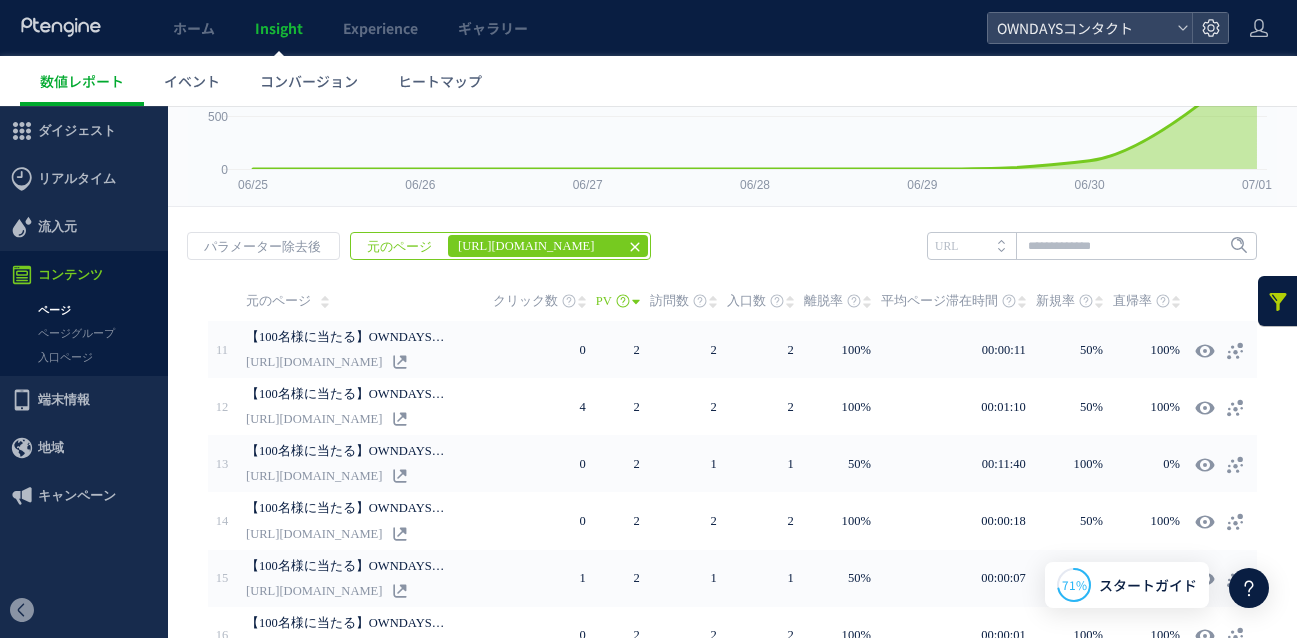 scroll, scrollTop: 141, scrollLeft: 0, axis: vertical 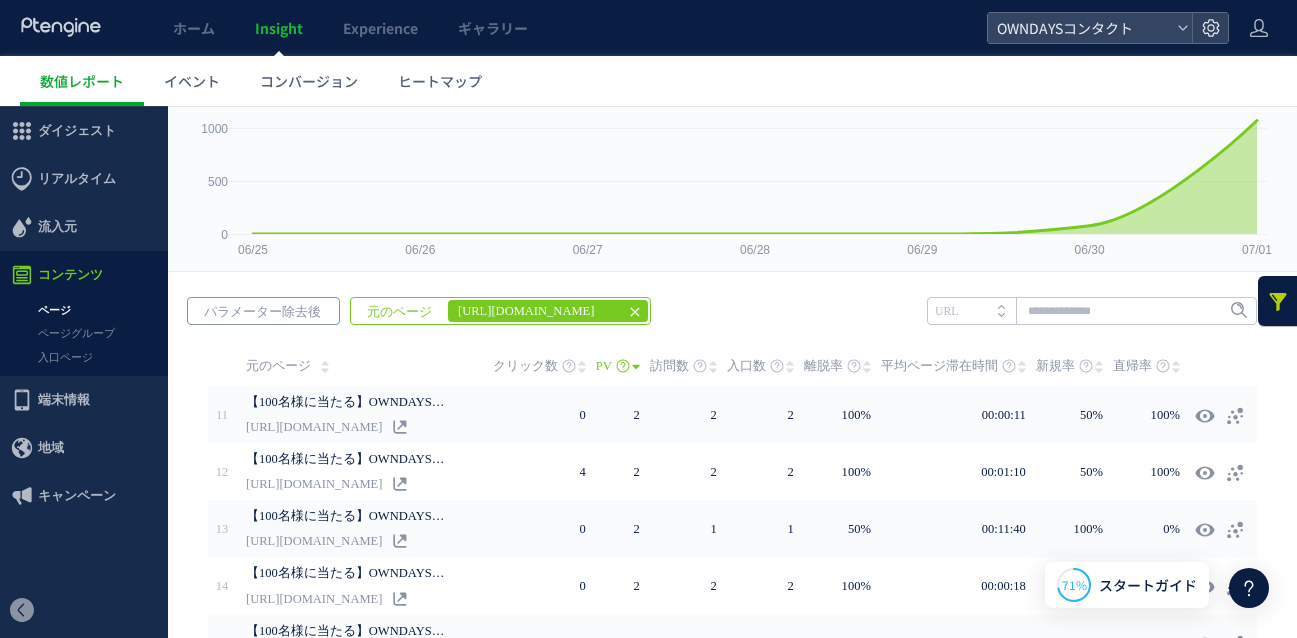 click on "パラメーター除去後" at bounding box center [262, 312] 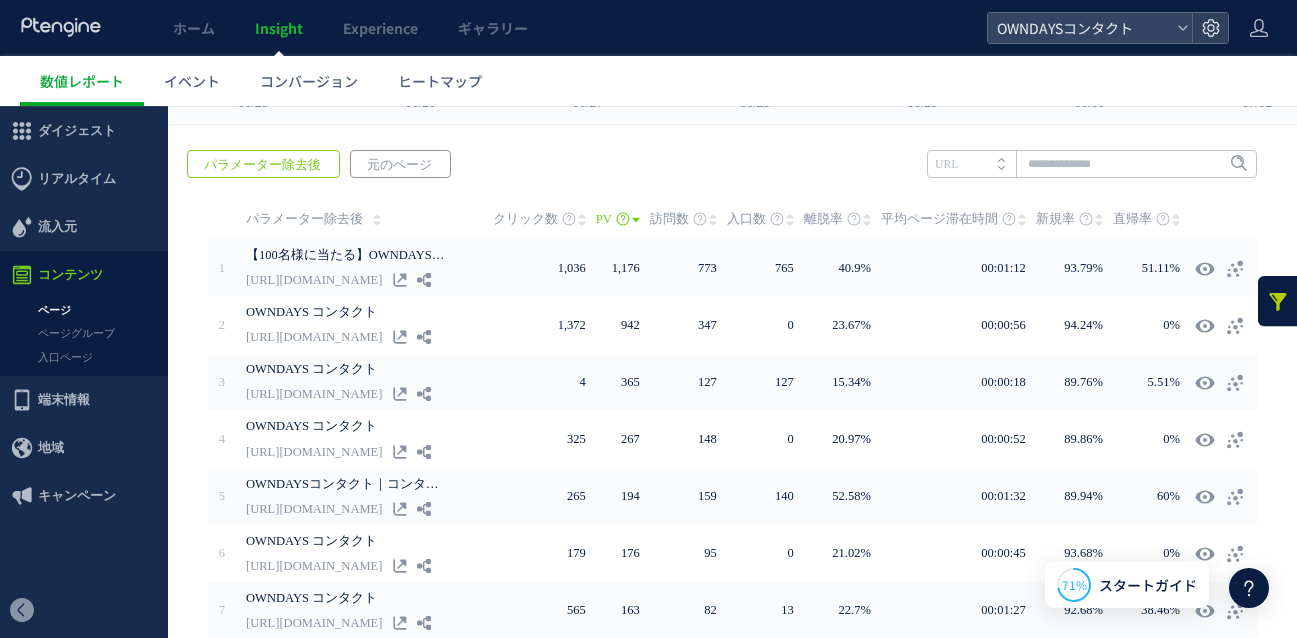 scroll, scrollTop: 293, scrollLeft: 0, axis: vertical 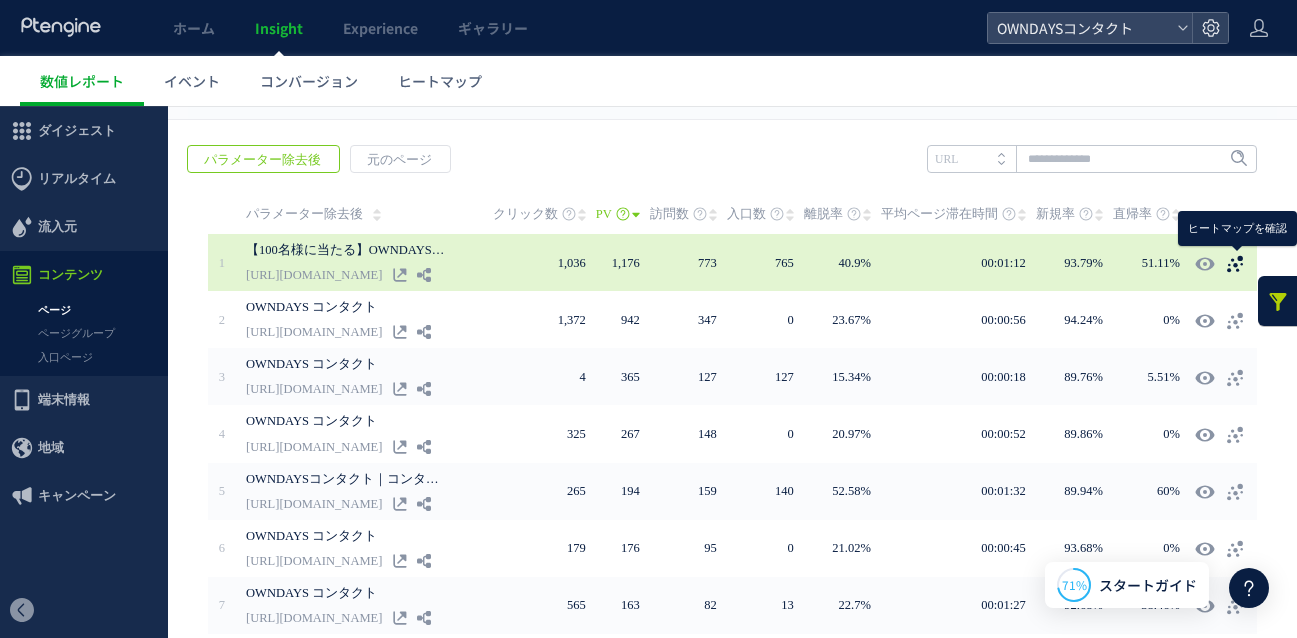 click 